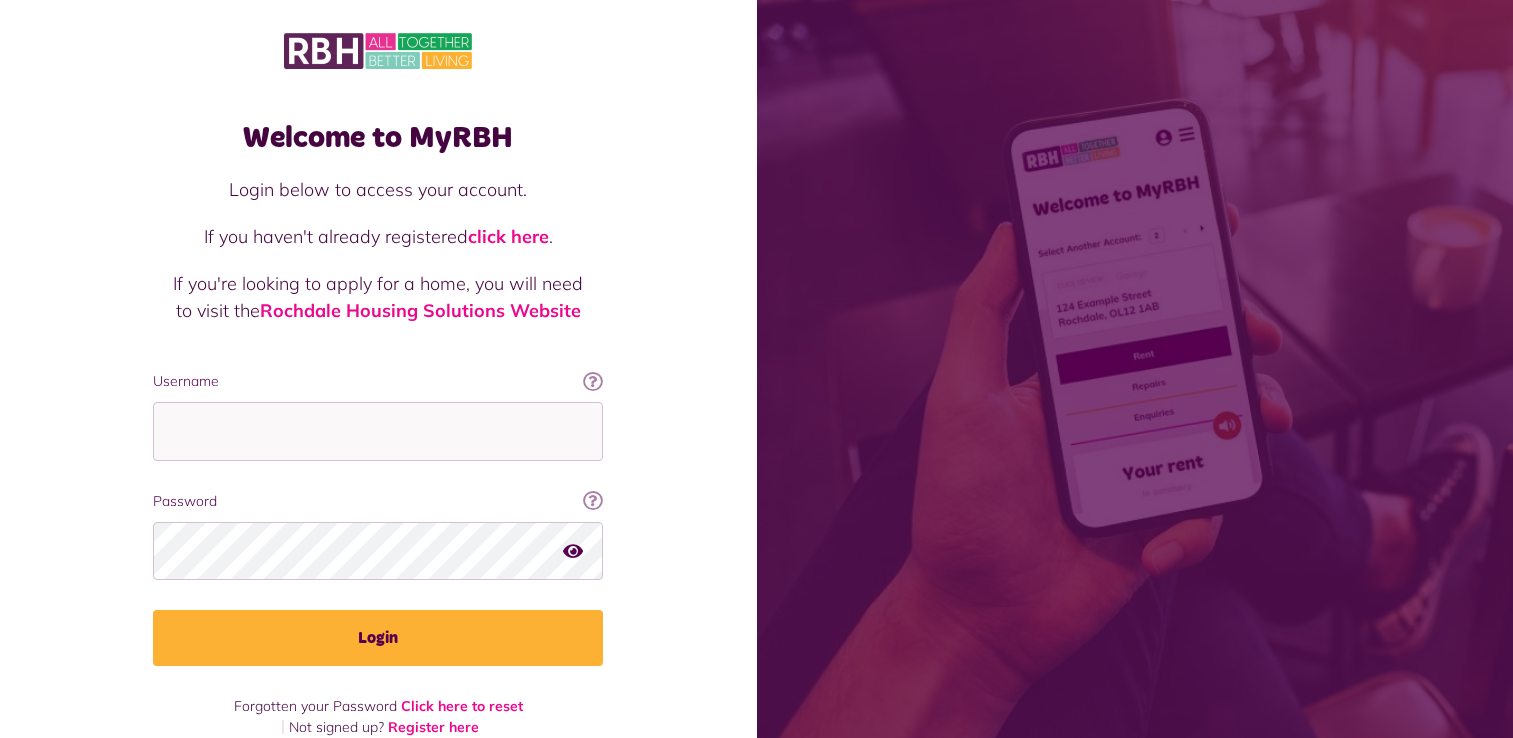 scroll, scrollTop: 0, scrollLeft: 0, axis: both 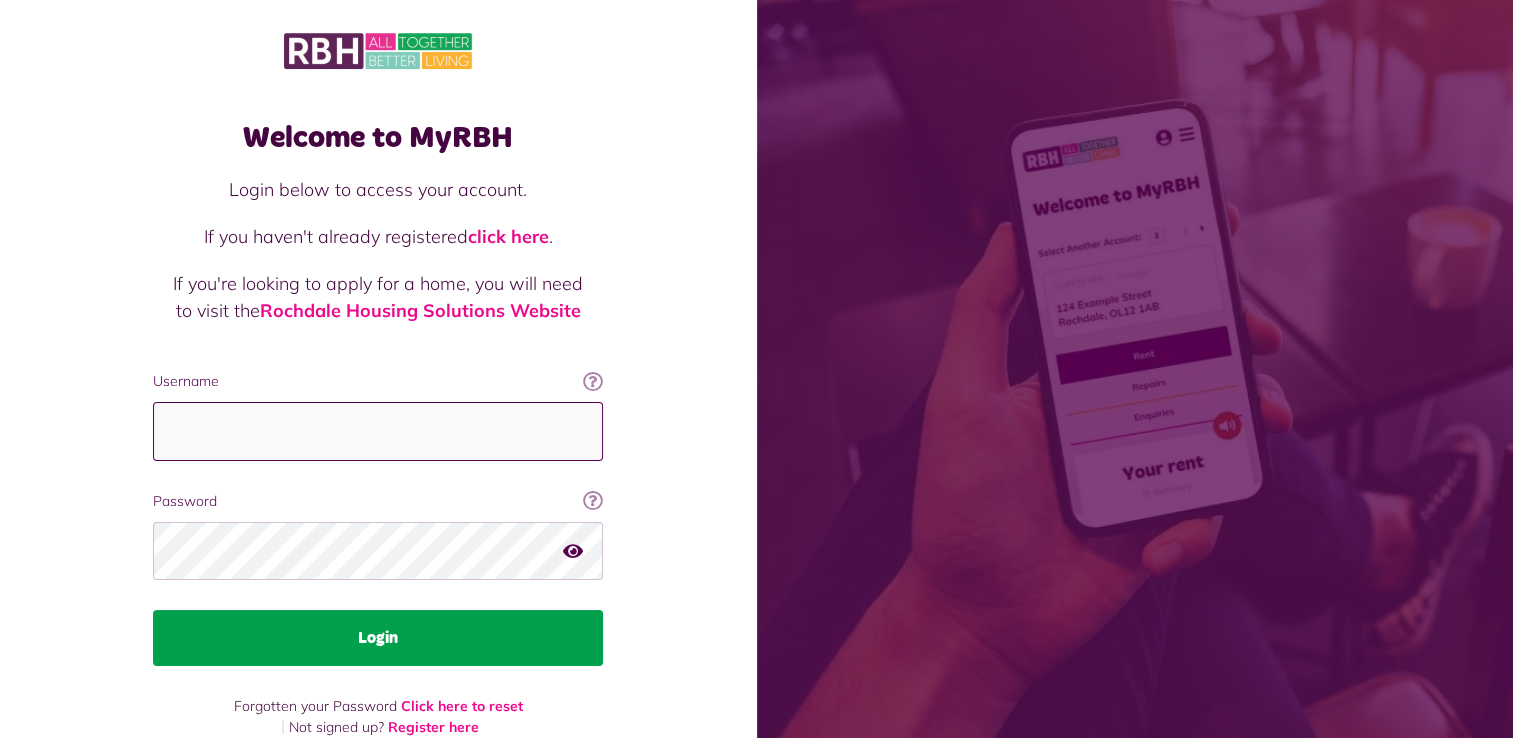 type on "**********" 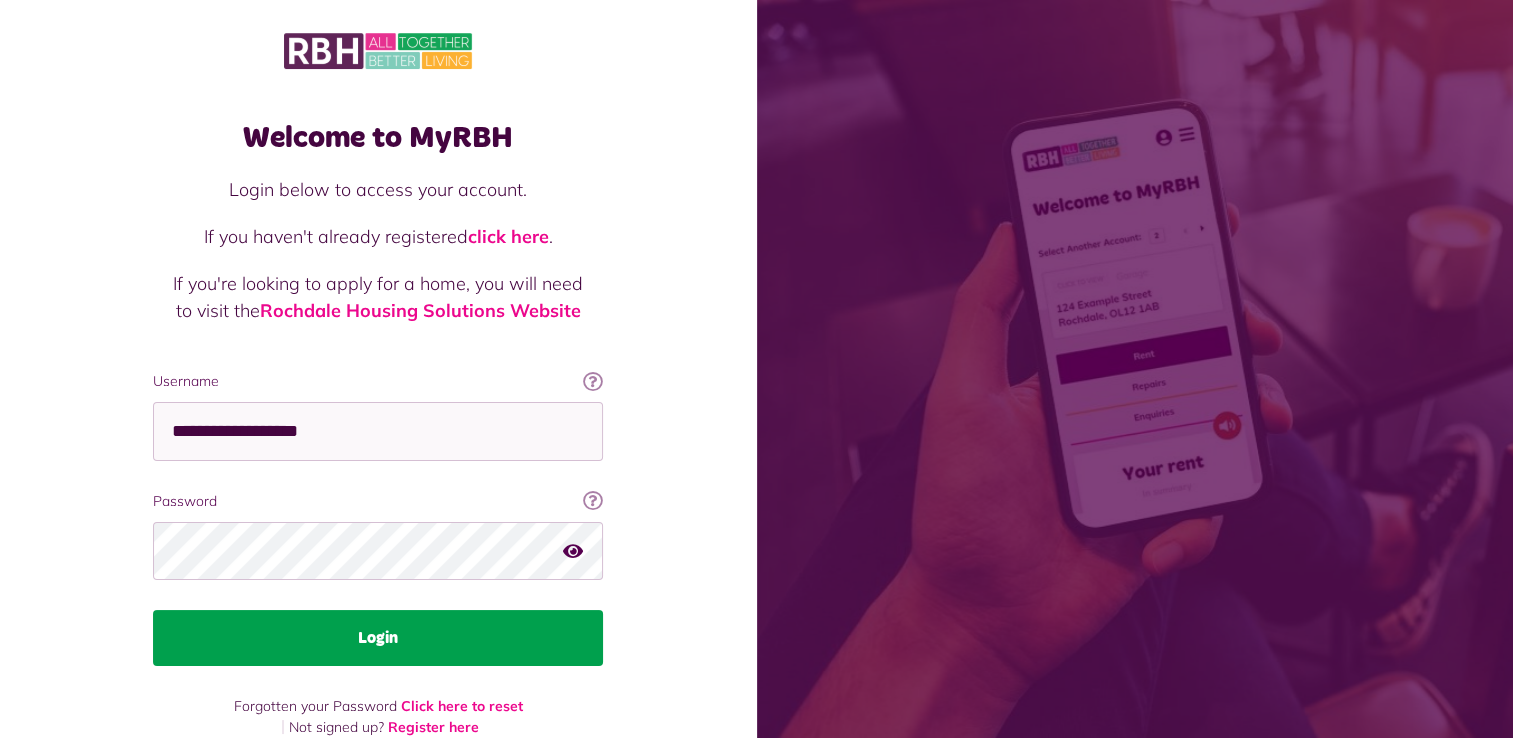 click on "Login" at bounding box center (378, 638) 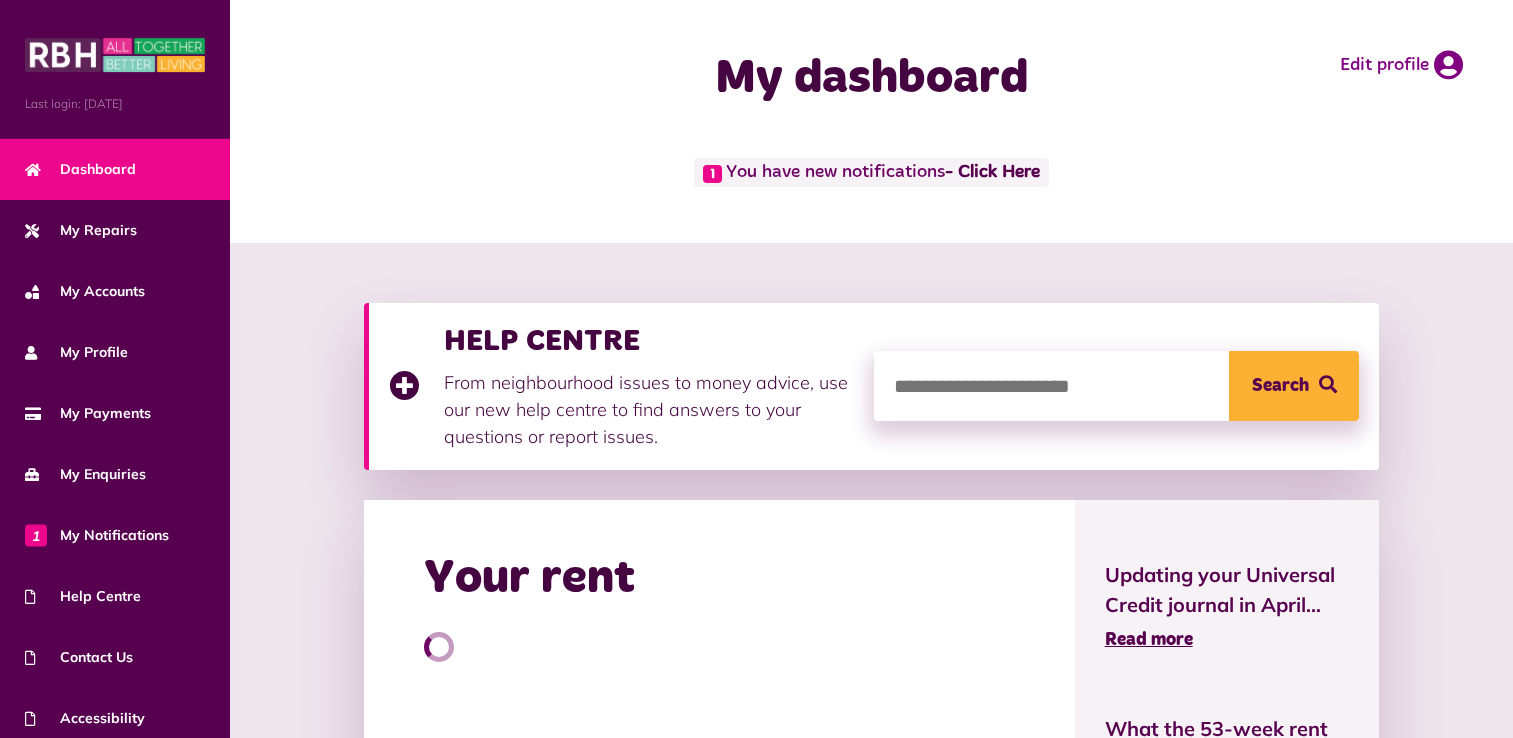 scroll, scrollTop: 0, scrollLeft: 0, axis: both 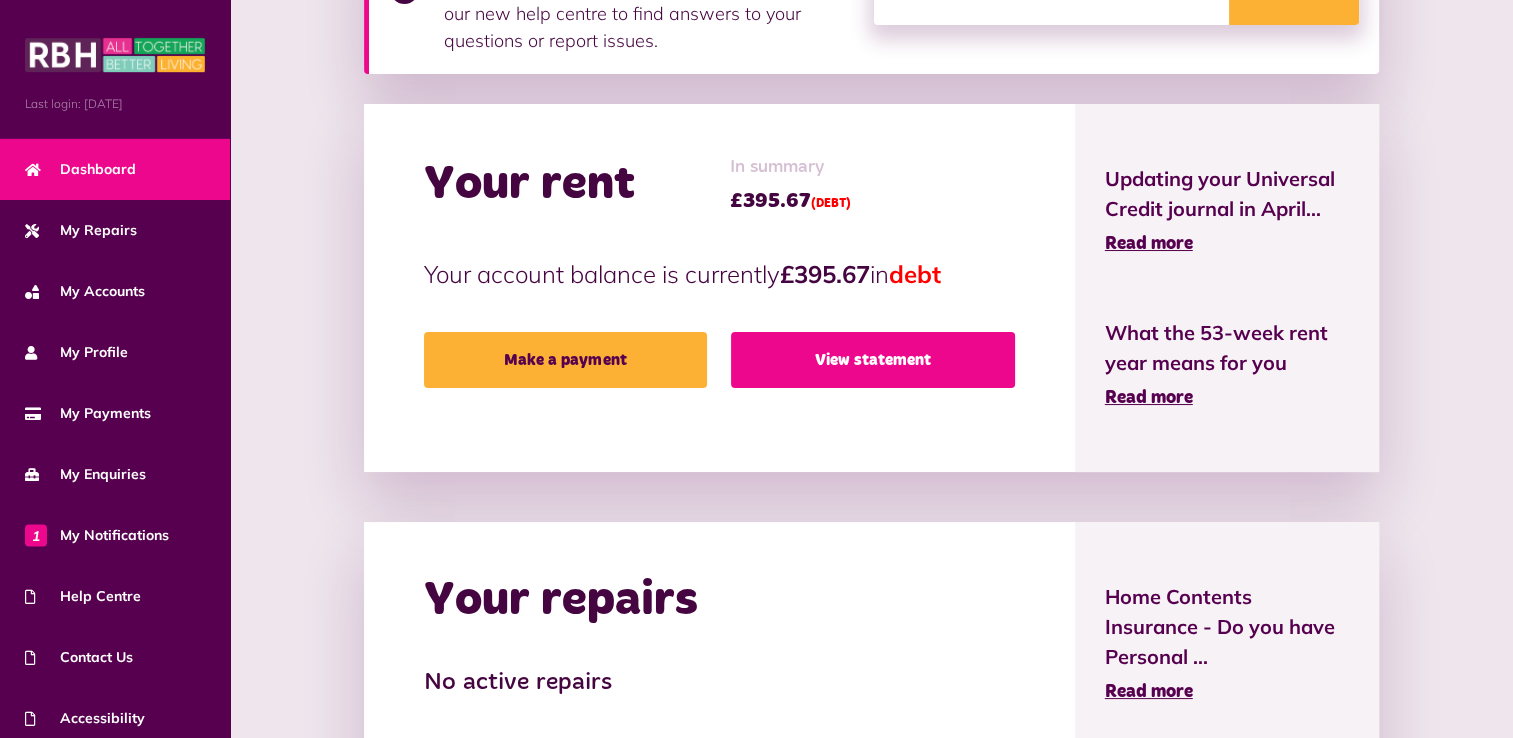 click on "View statement" at bounding box center [873, 360] 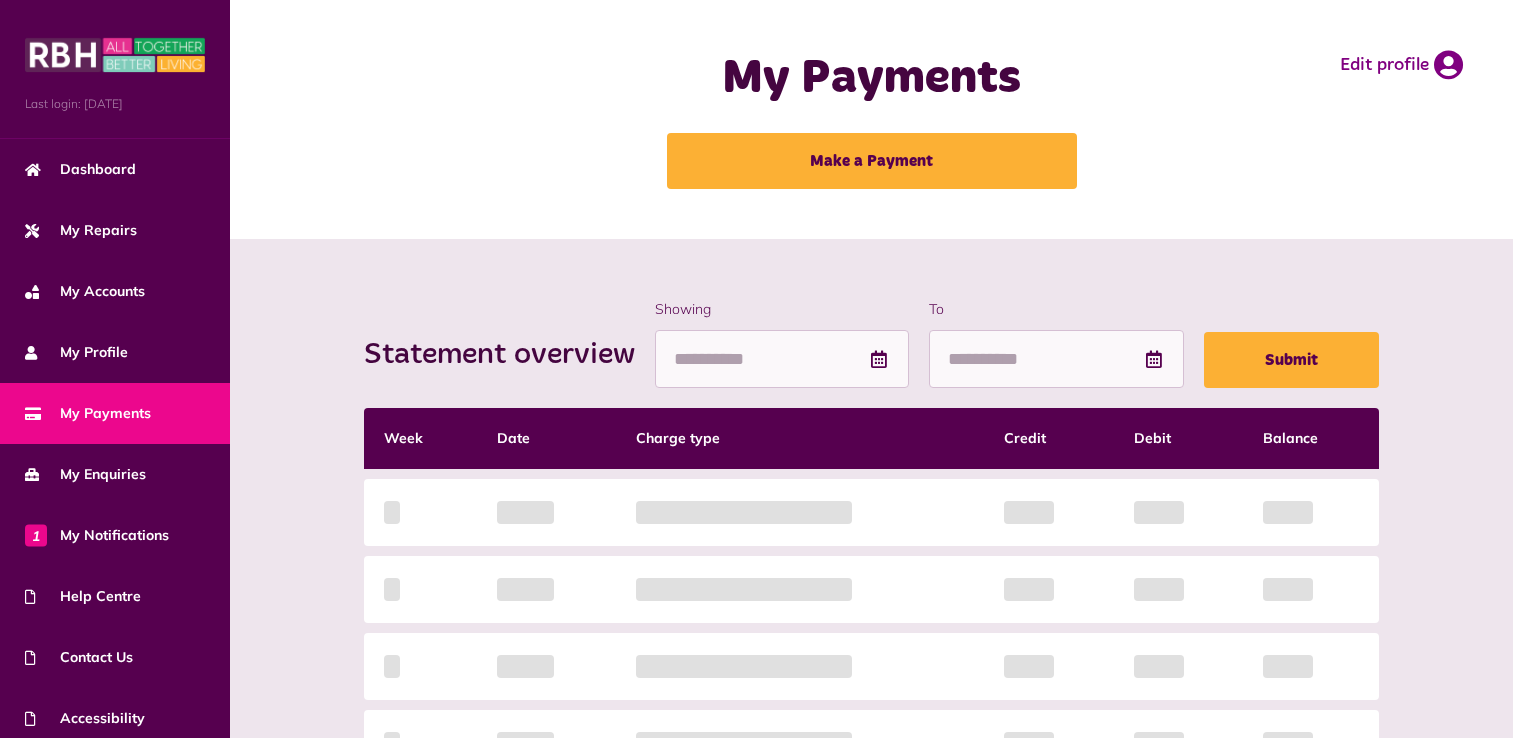 scroll, scrollTop: 0, scrollLeft: 0, axis: both 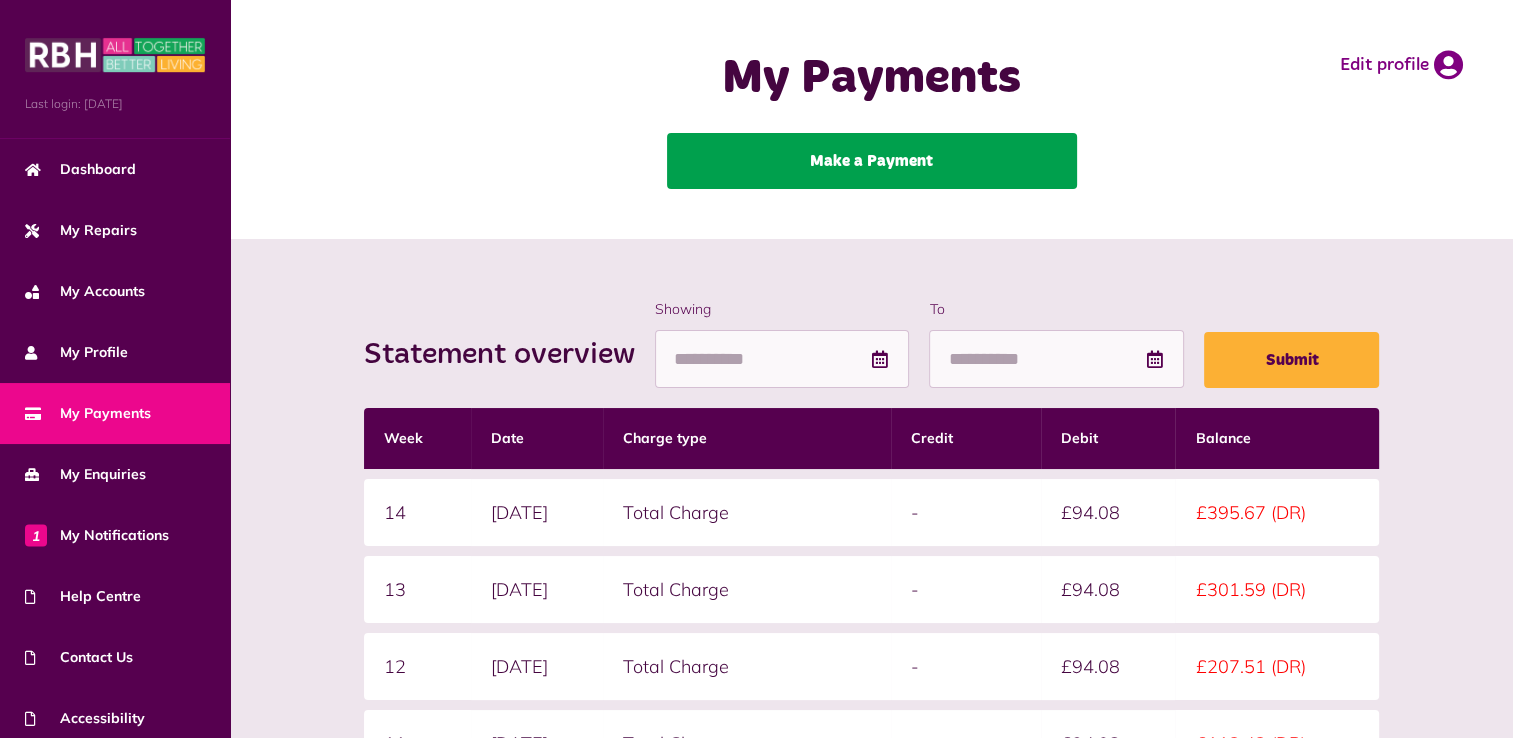 click on "Make a Payment" at bounding box center [872, 161] 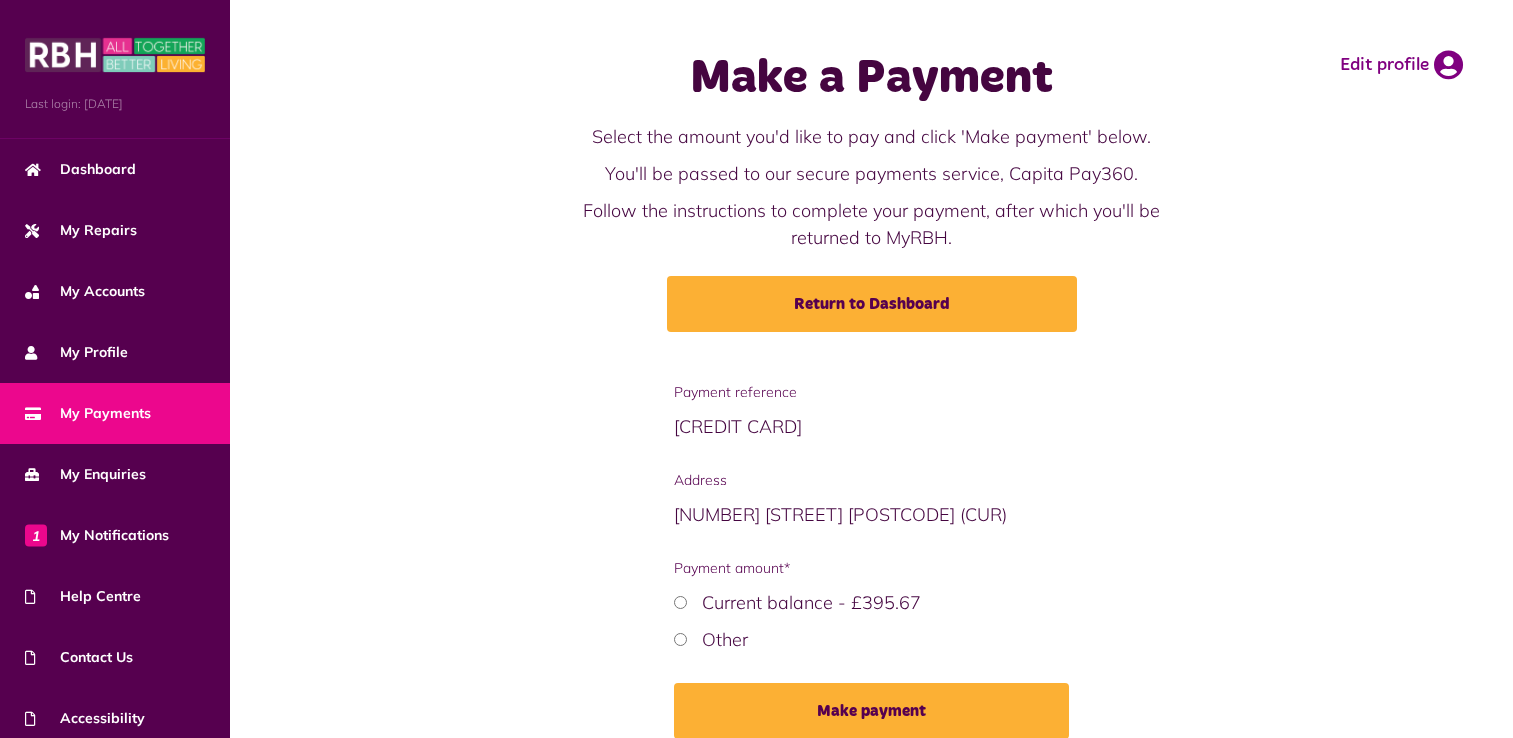 scroll, scrollTop: 0, scrollLeft: 0, axis: both 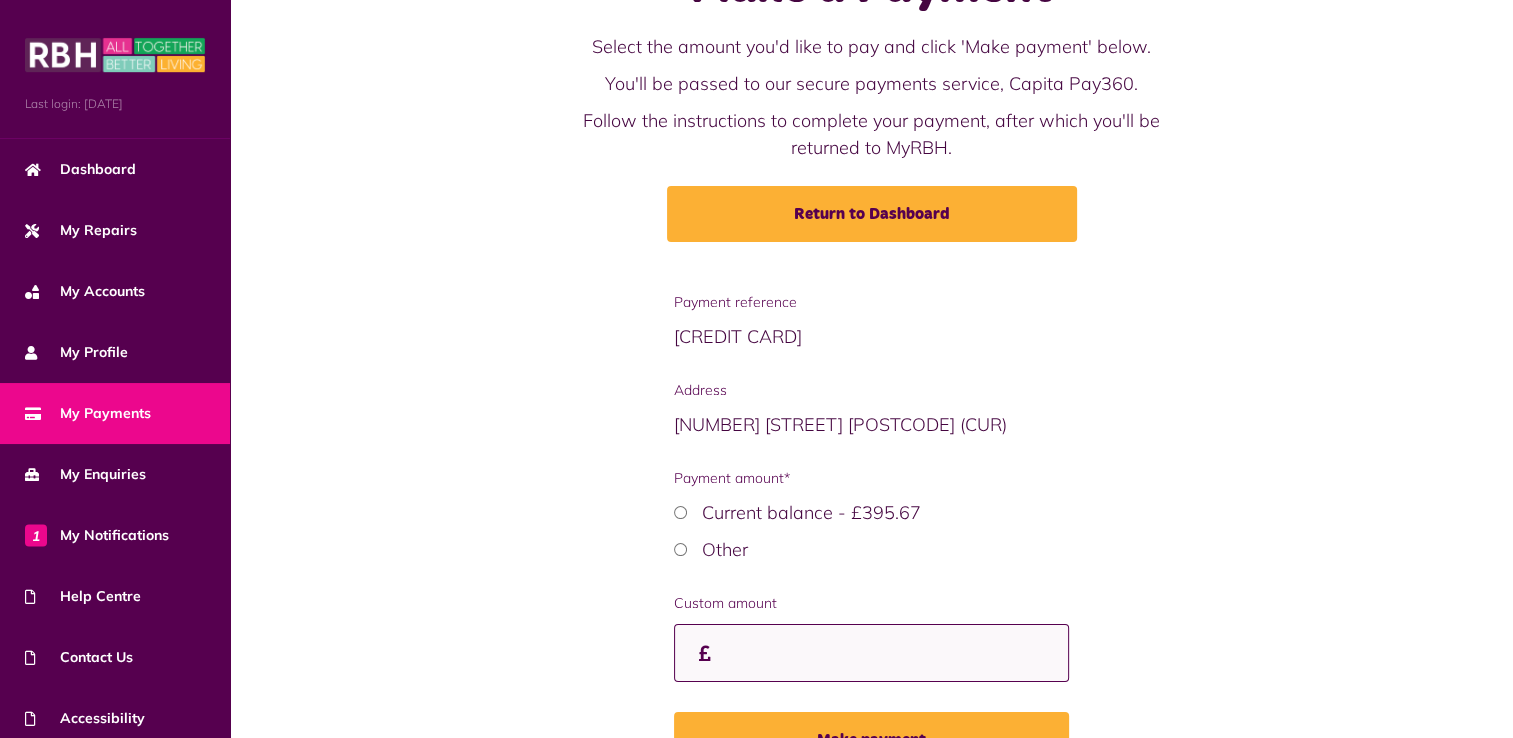 click on "Custom amount" at bounding box center (871, 653) 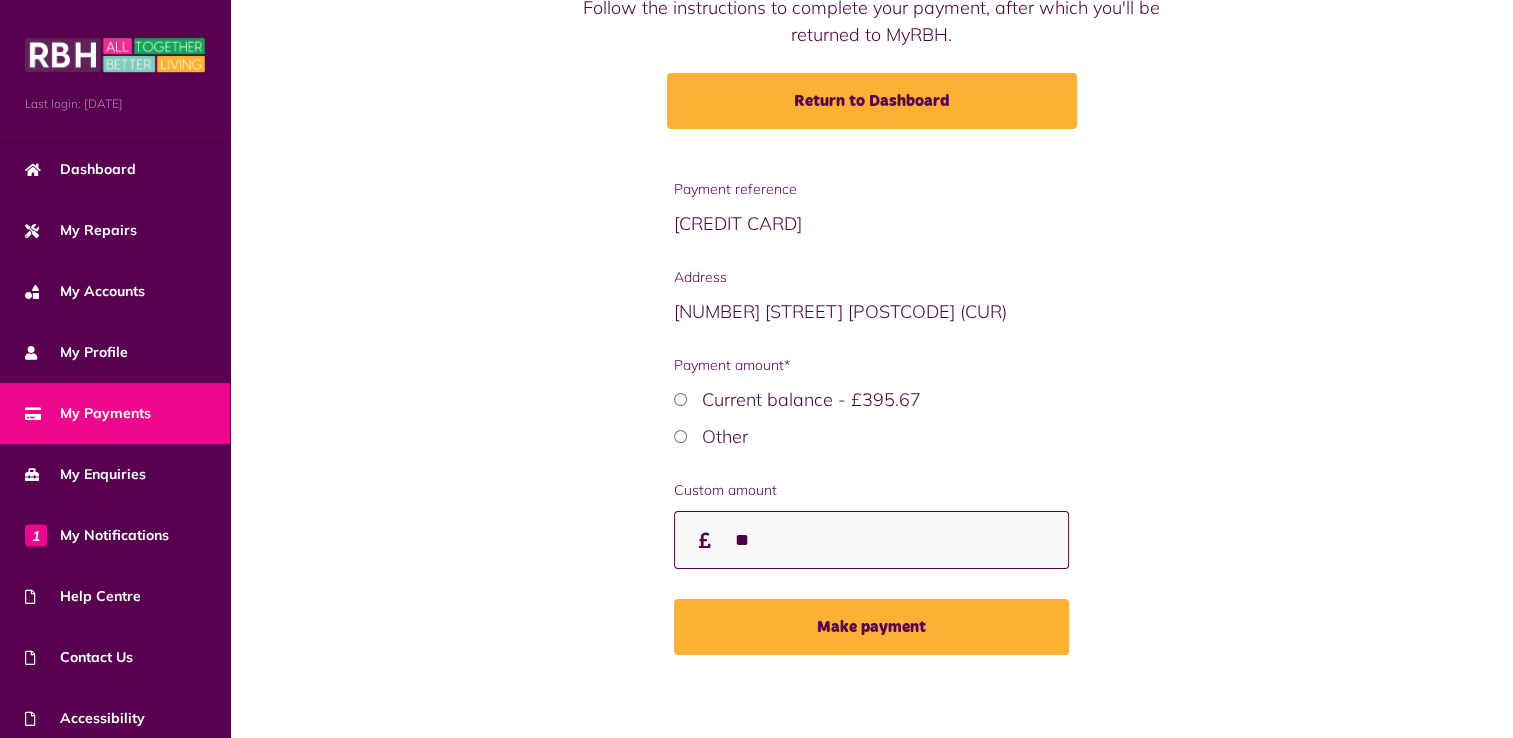 scroll, scrollTop: 209, scrollLeft: 0, axis: vertical 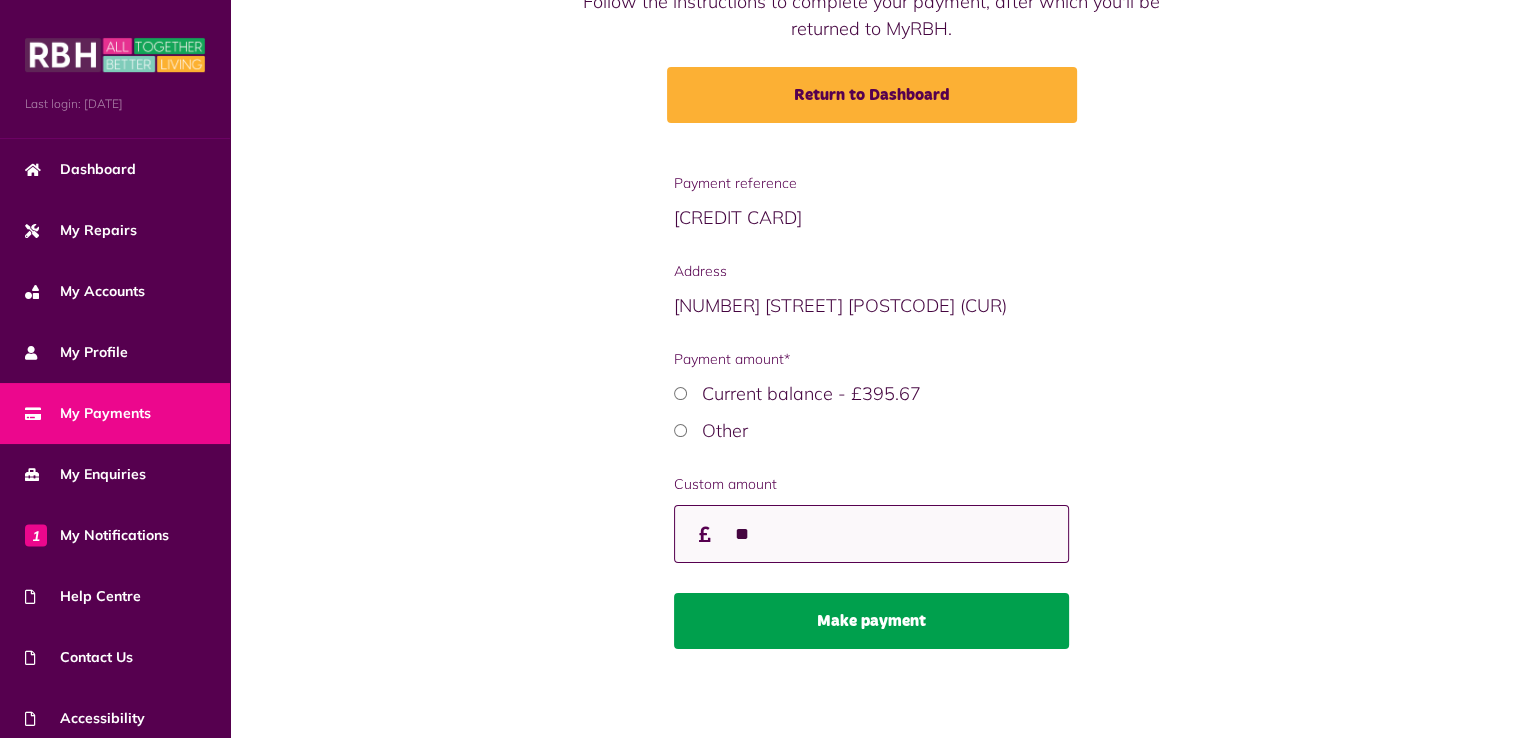 type on "**" 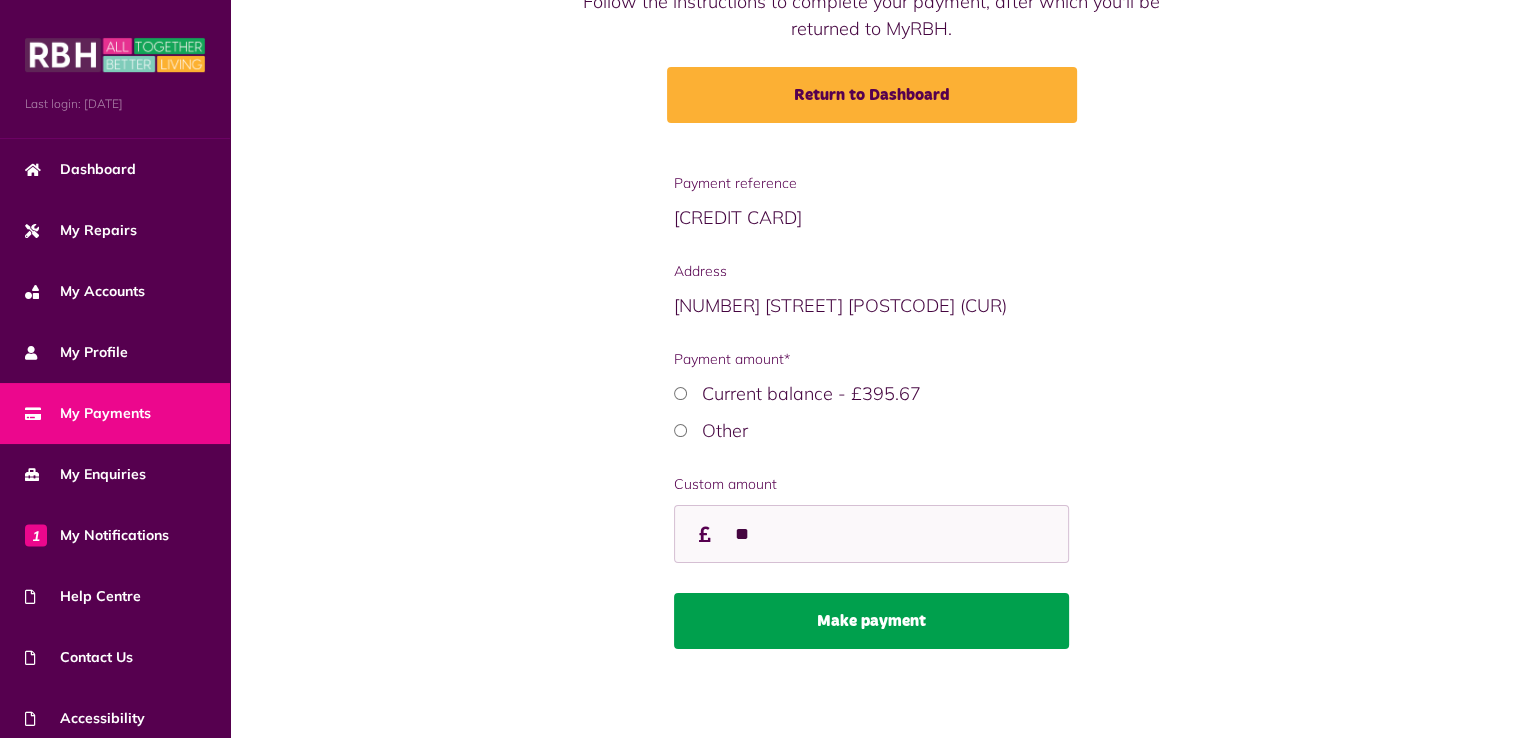 click on "Make payment" at bounding box center (871, 621) 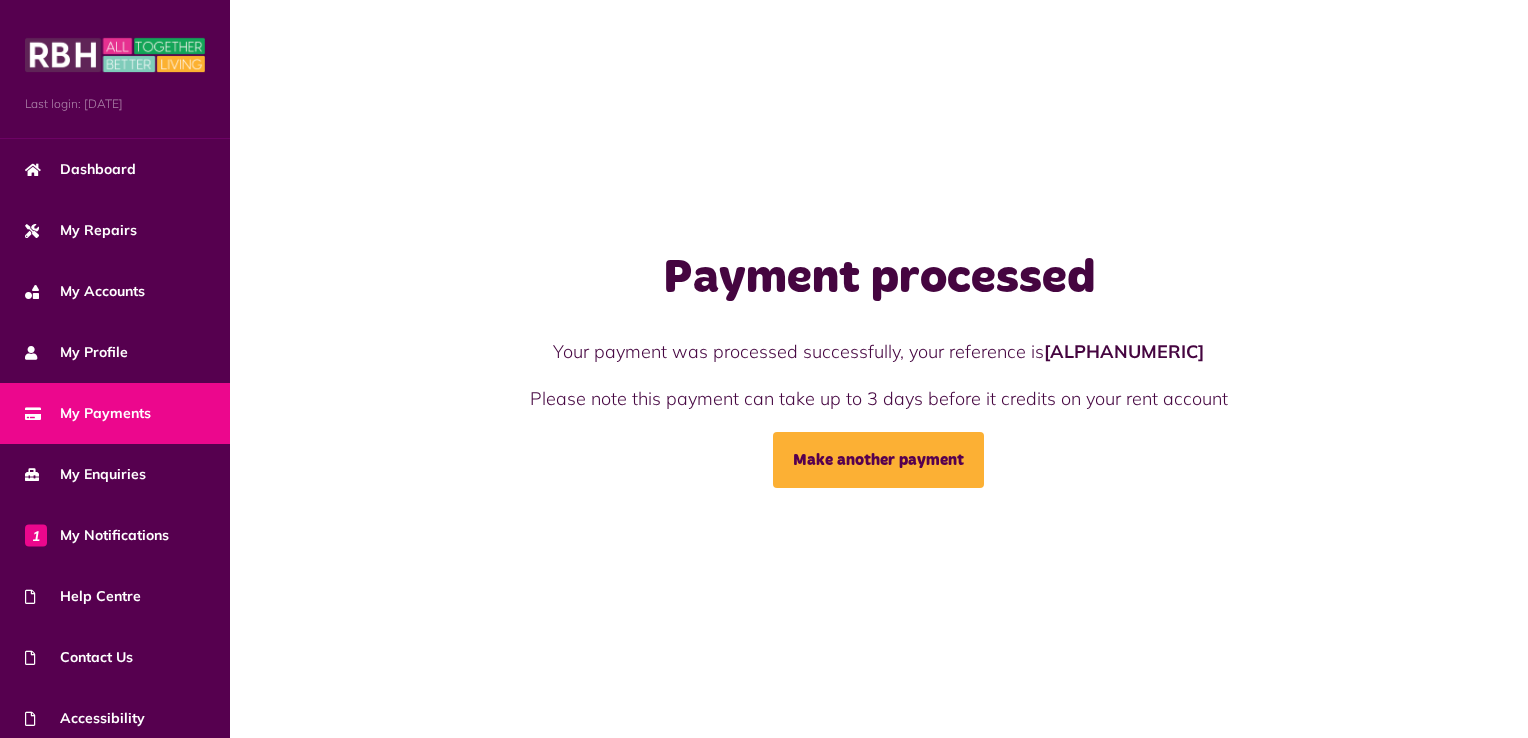 scroll, scrollTop: 0, scrollLeft: 0, axis: both 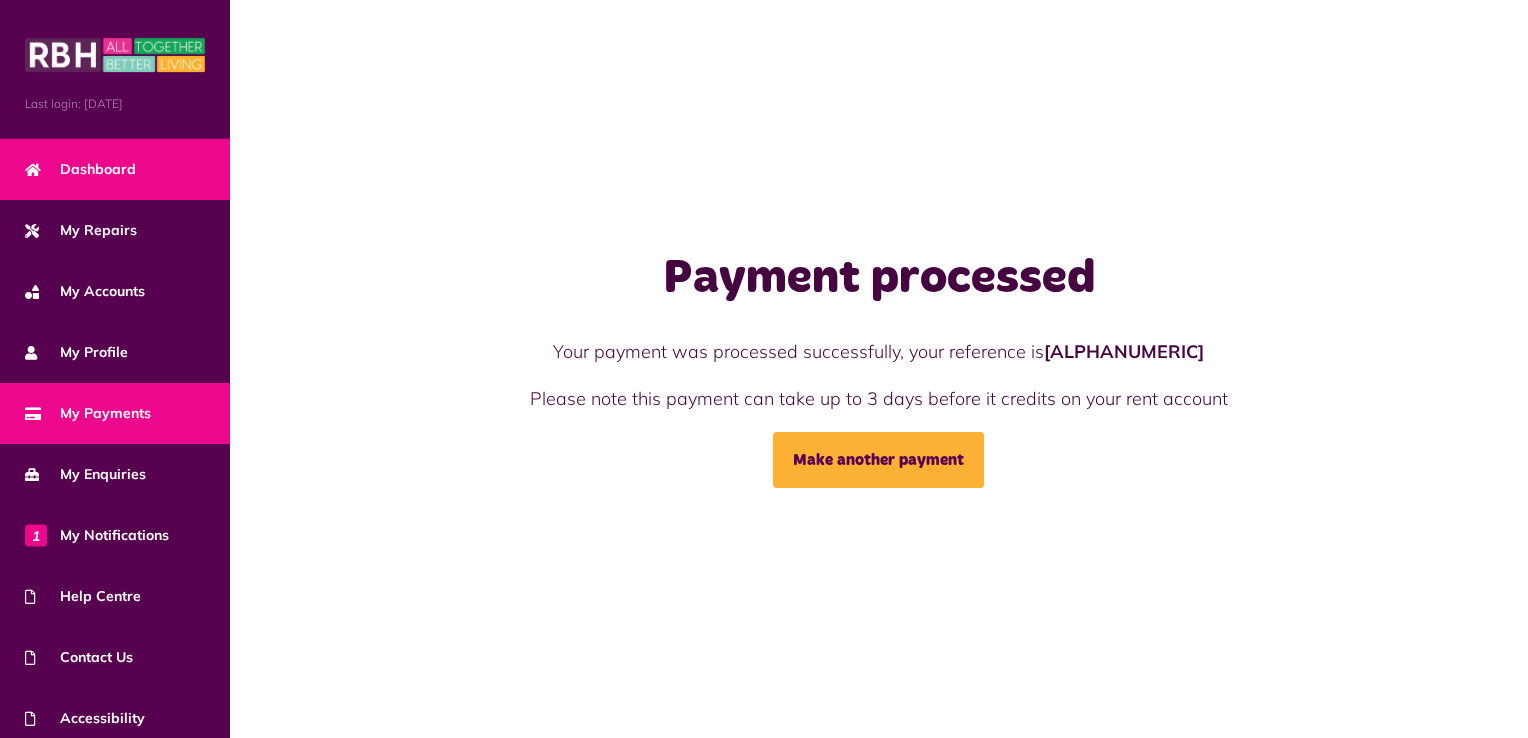 click on "Dashboard" at bounding box center (115, 169) 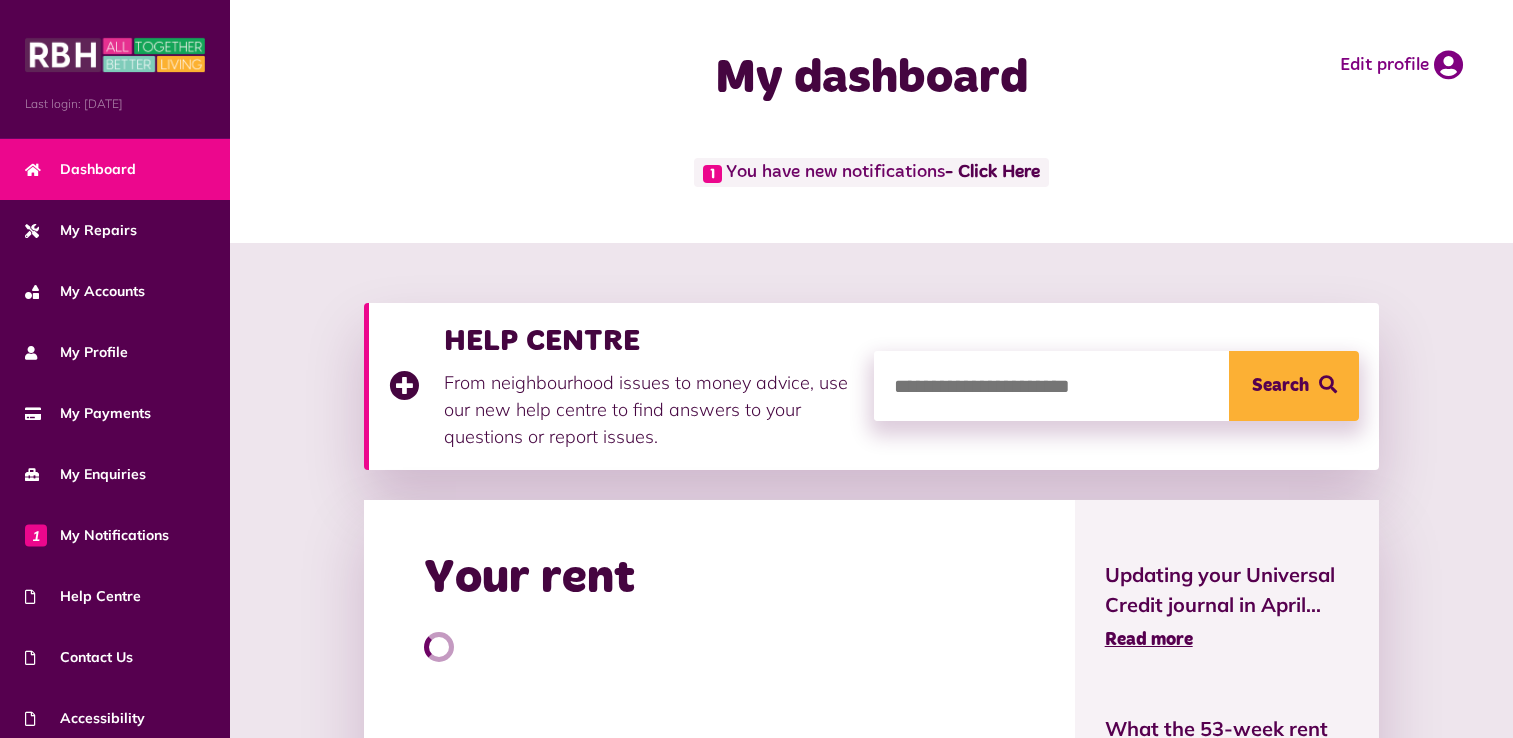 scroll, scrollTop: 0, scrollLeft: 0, axis: both 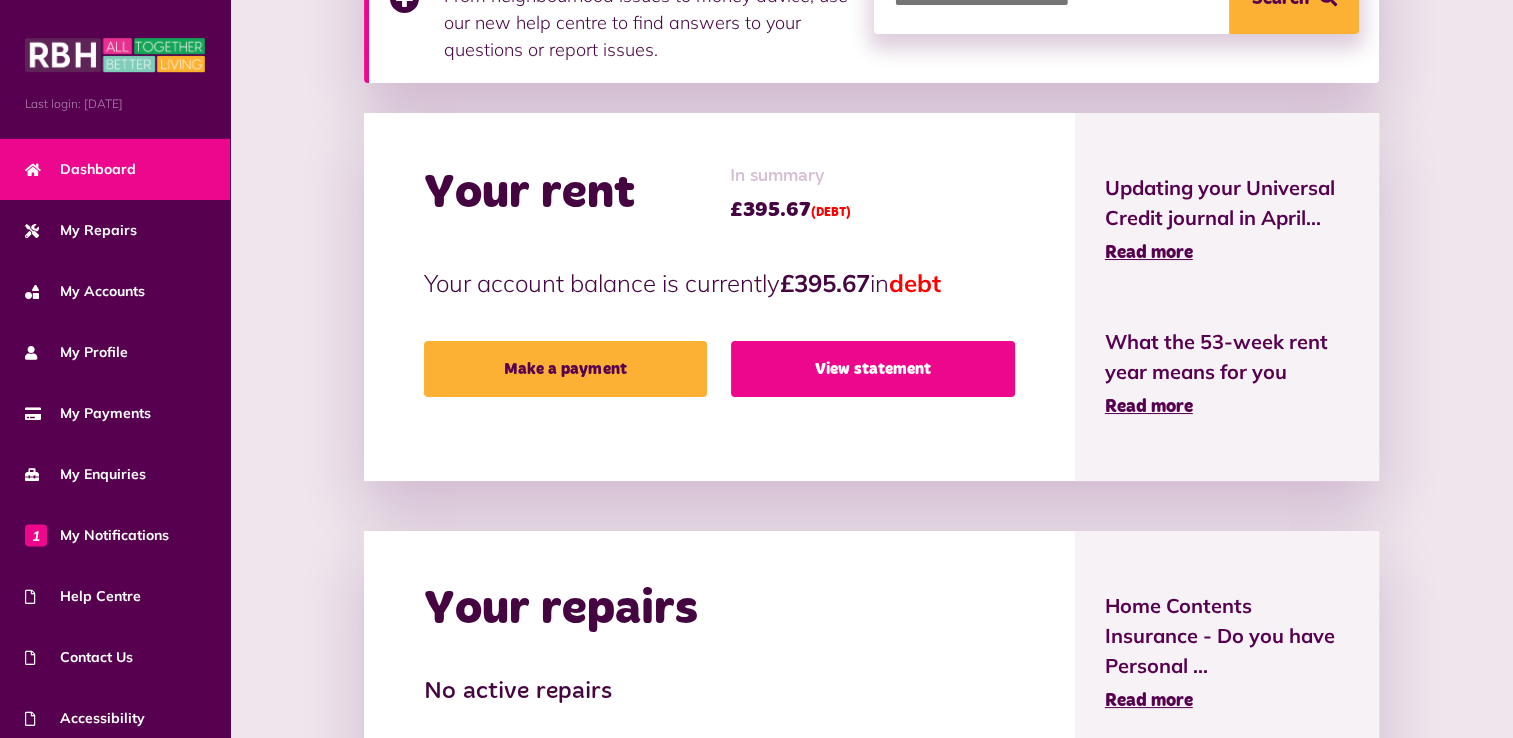 click on "View statement" at bounding box center (873, 369) 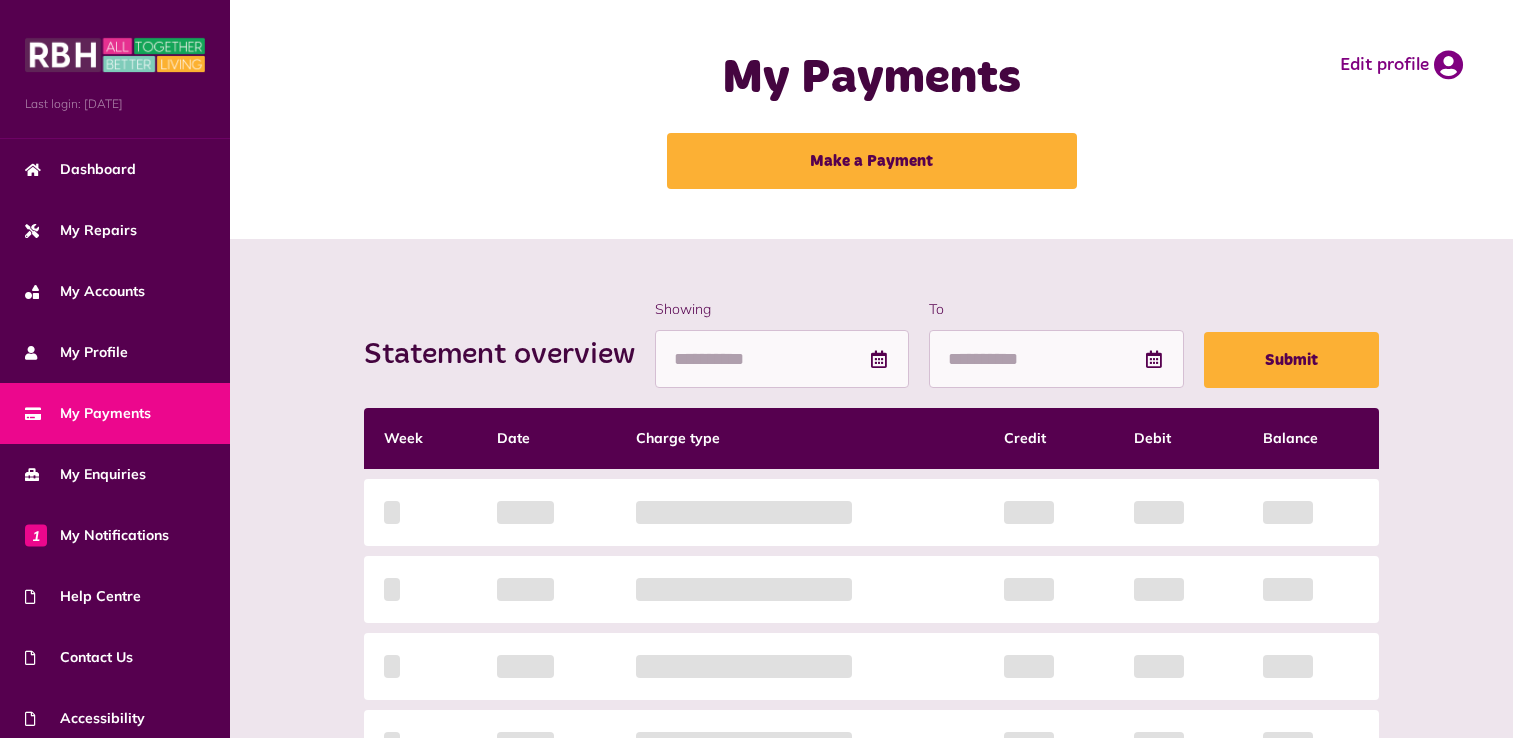 scroll, scrollTop: 0, scrollLeft: 0, axis: both 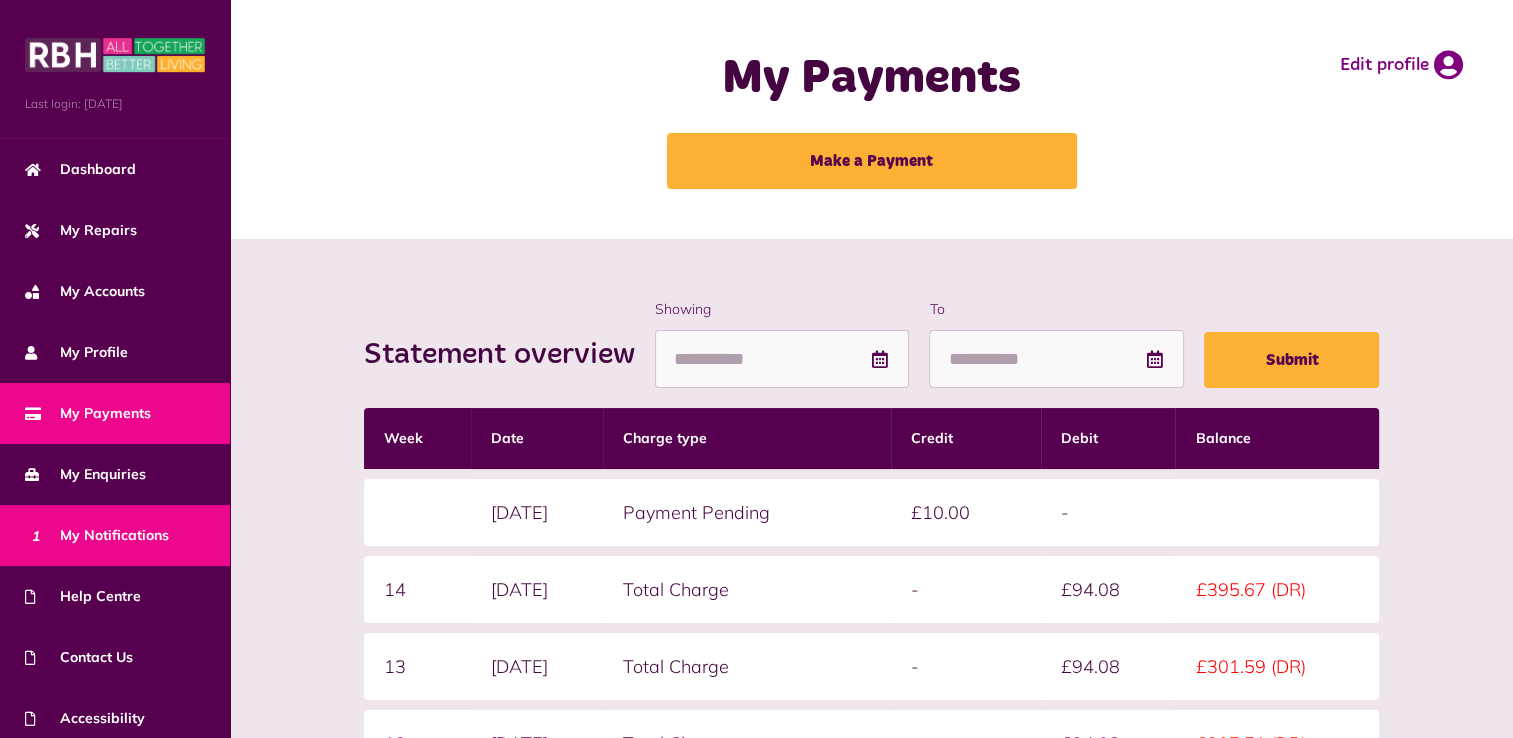 click on "1  My Notifications" at bounding box center (97, 535) 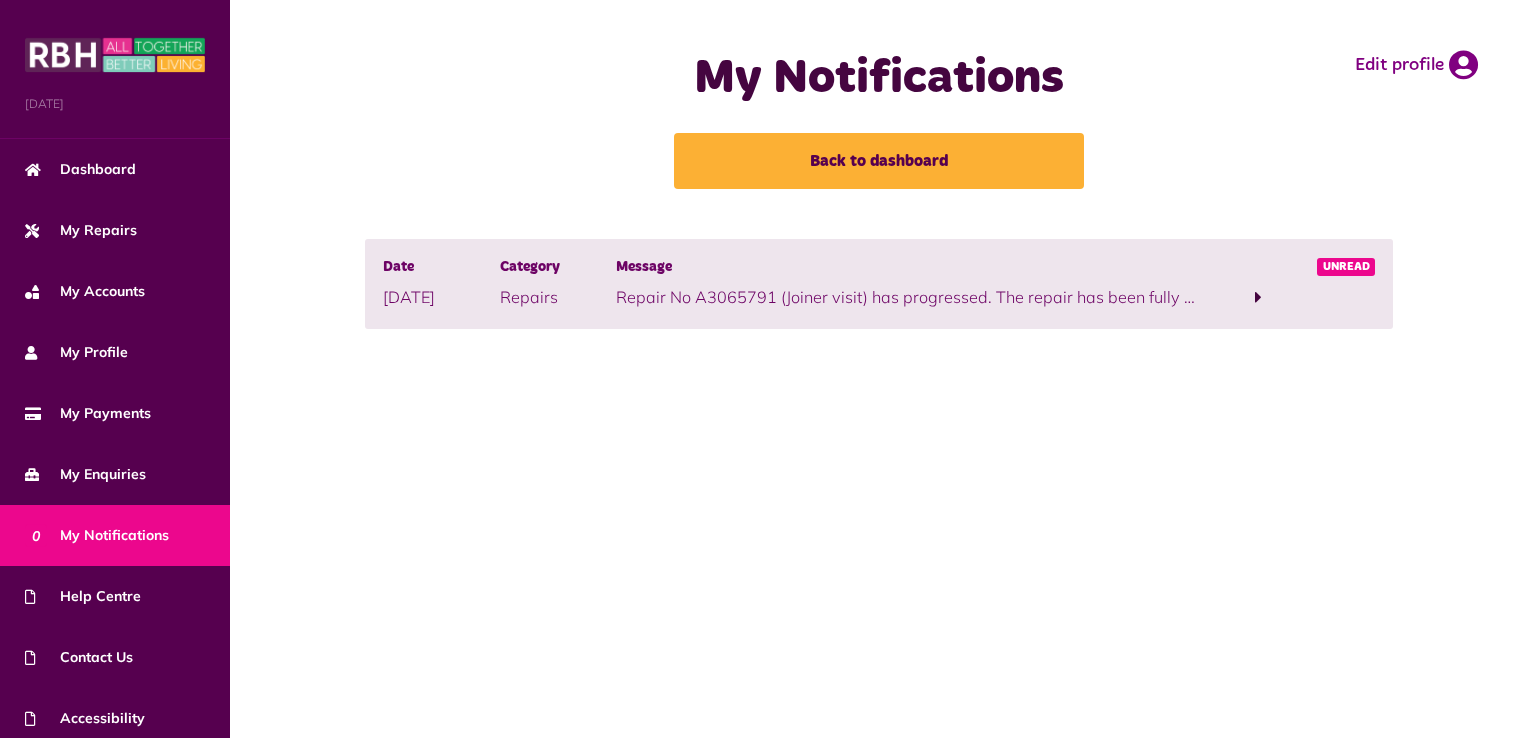 scroll, scrollTop: 0, scrollLeft: 0, axis: both 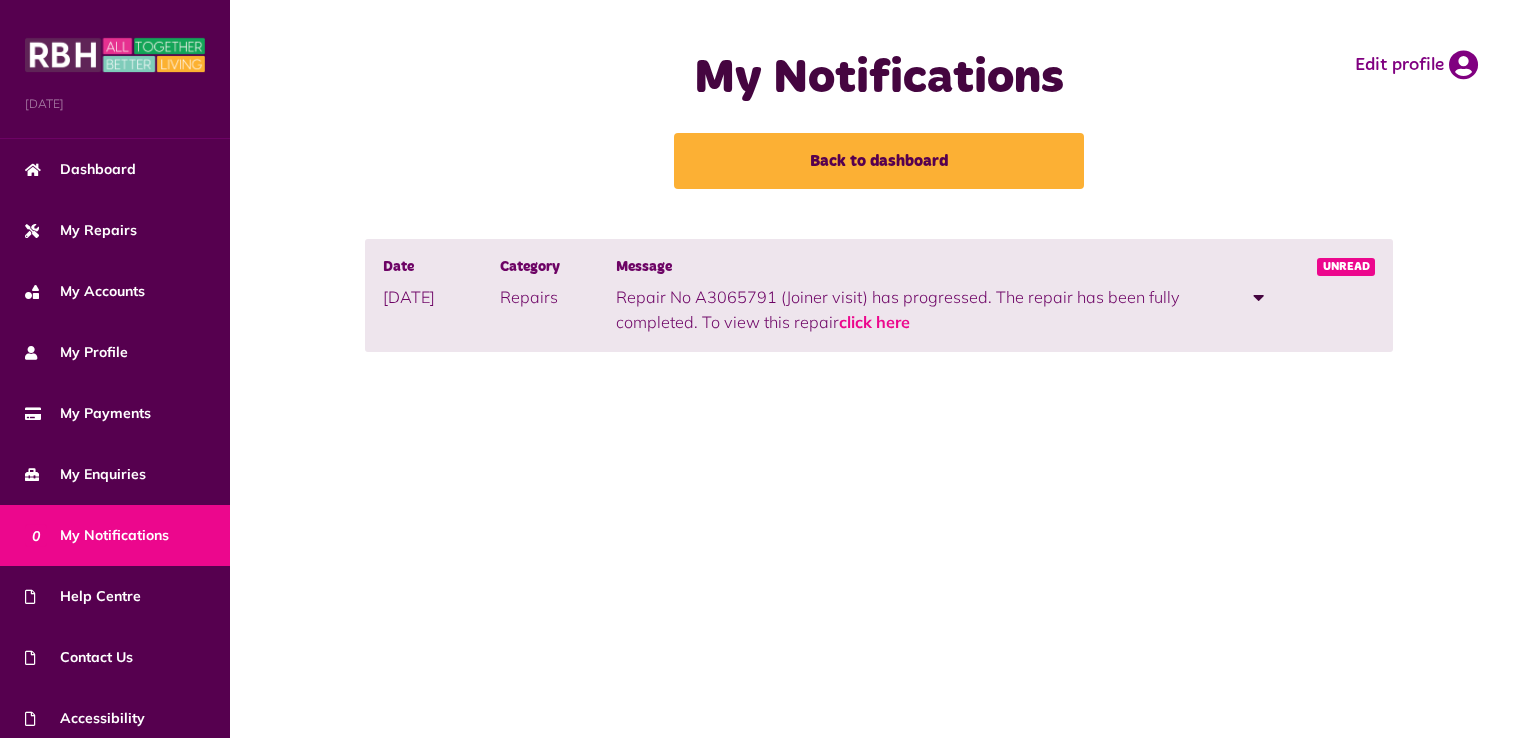 click on "Repair No A3065791 (Joiner visit) has progressed. The repair has been fully completed. To view this repair
click here" at bounding box center (908, 309) 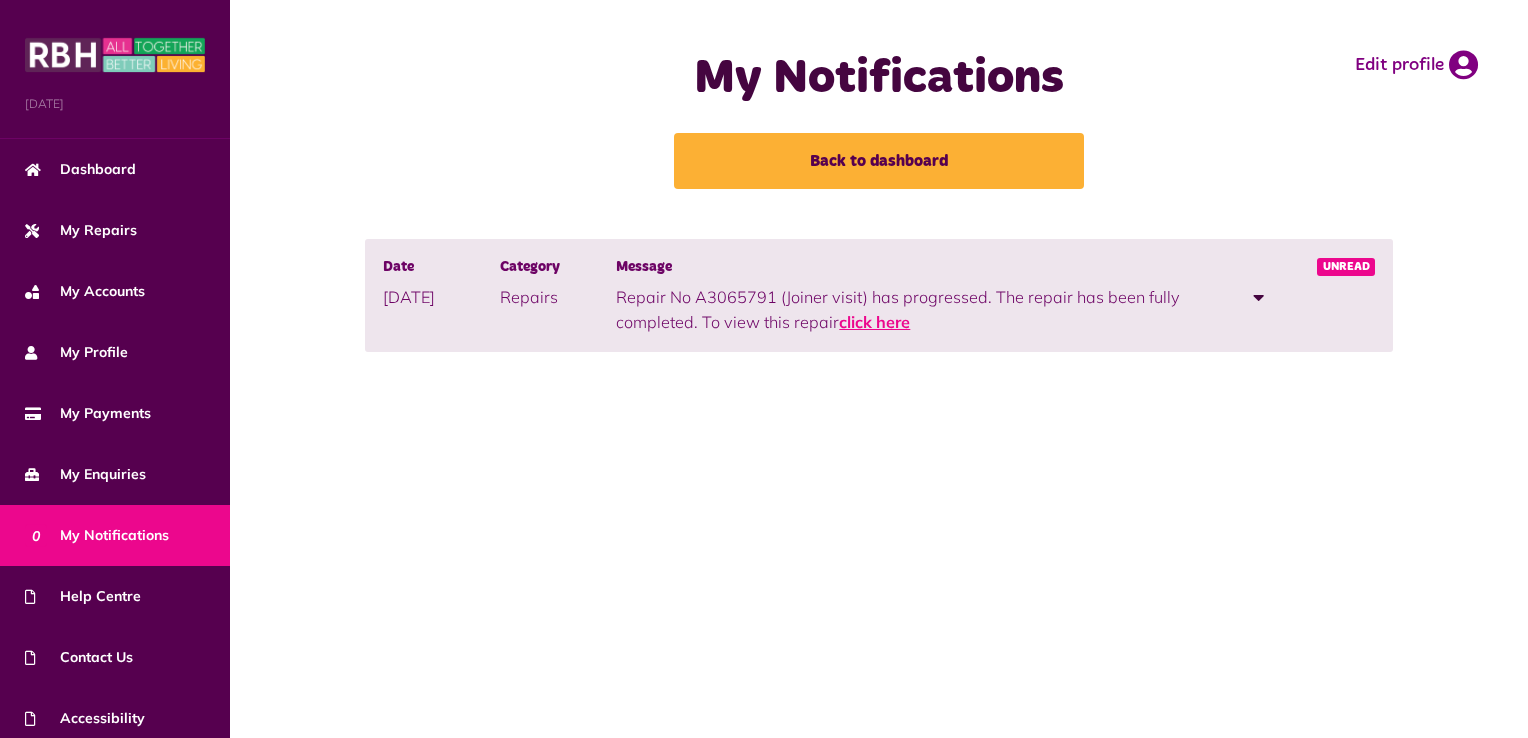 click on "click here" at bounding box center (874, 322) 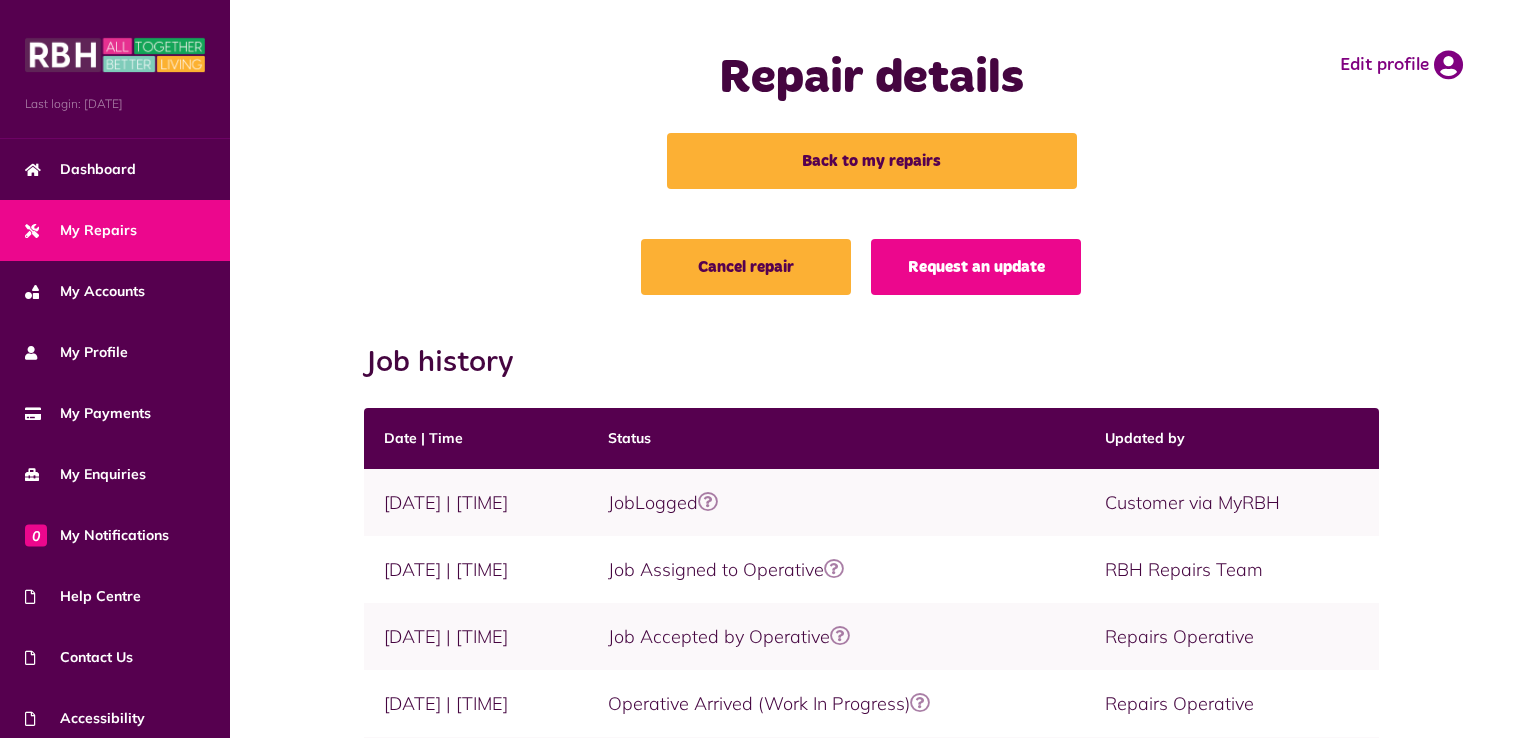 scroll, scrollTop: 0, scrollLeft: 0, axis: both 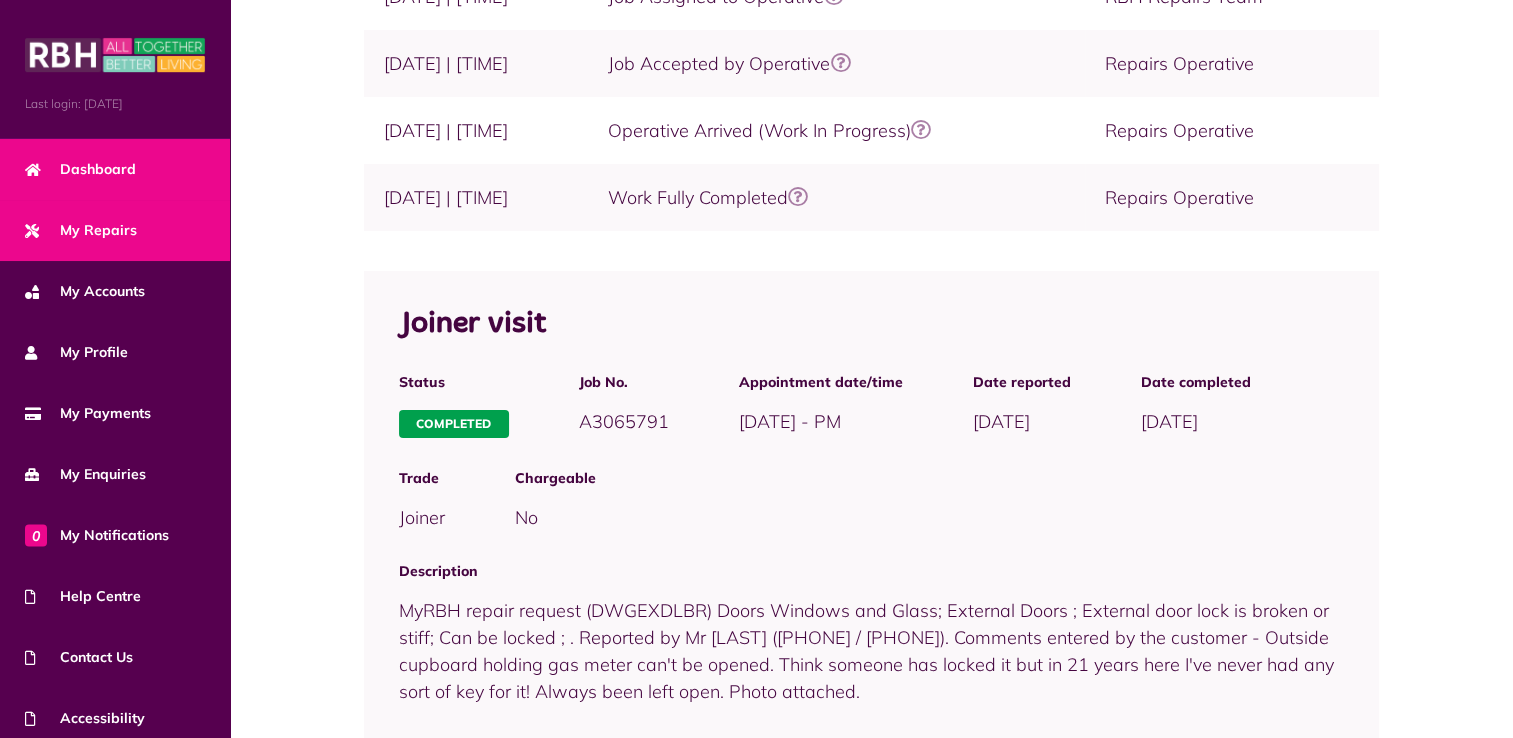 click on "Dashboard" at bounding box center (80, 169) 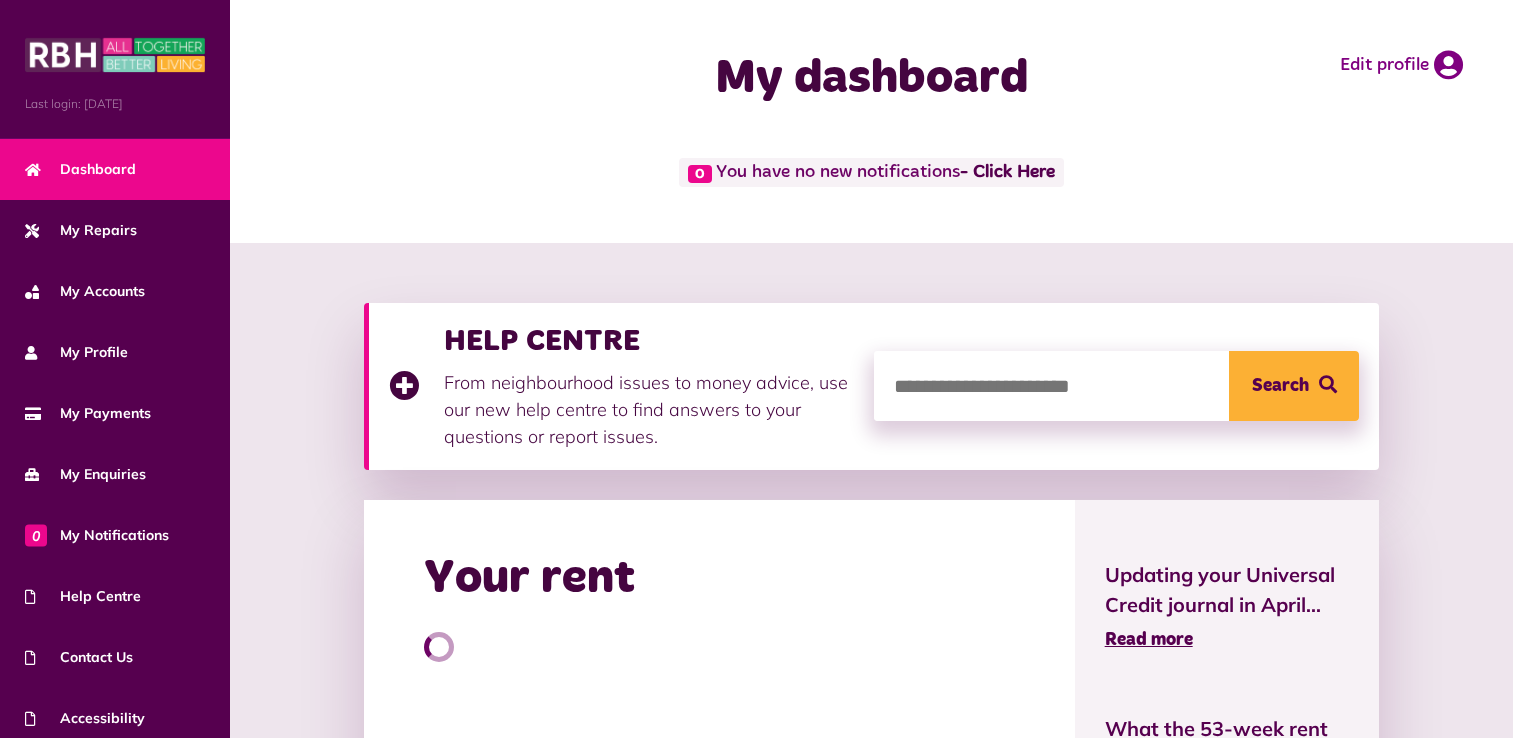scroll, scrollTop: 0, scrollLeft: 0, axis: both 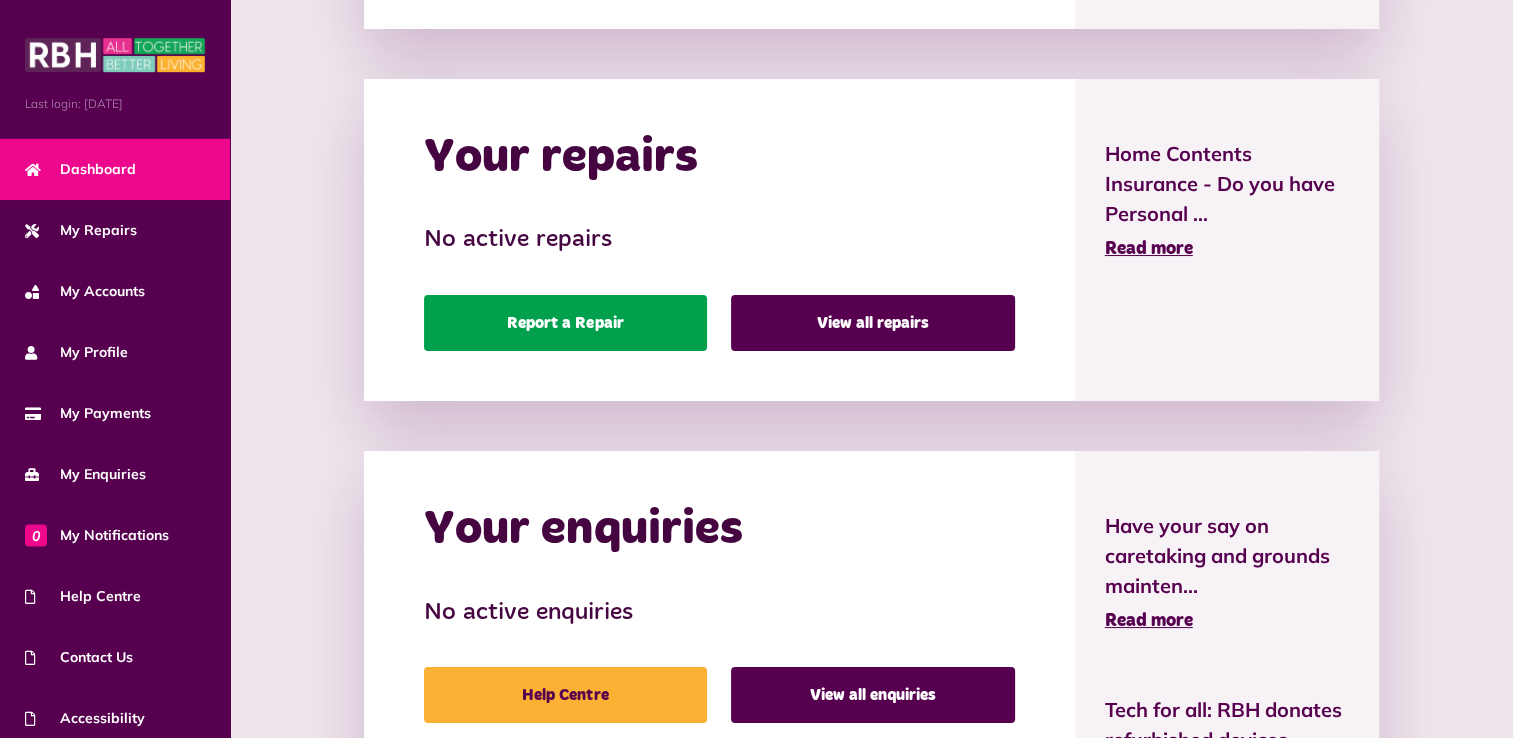click on "Report a Repair" at bounding box center [566, 323] 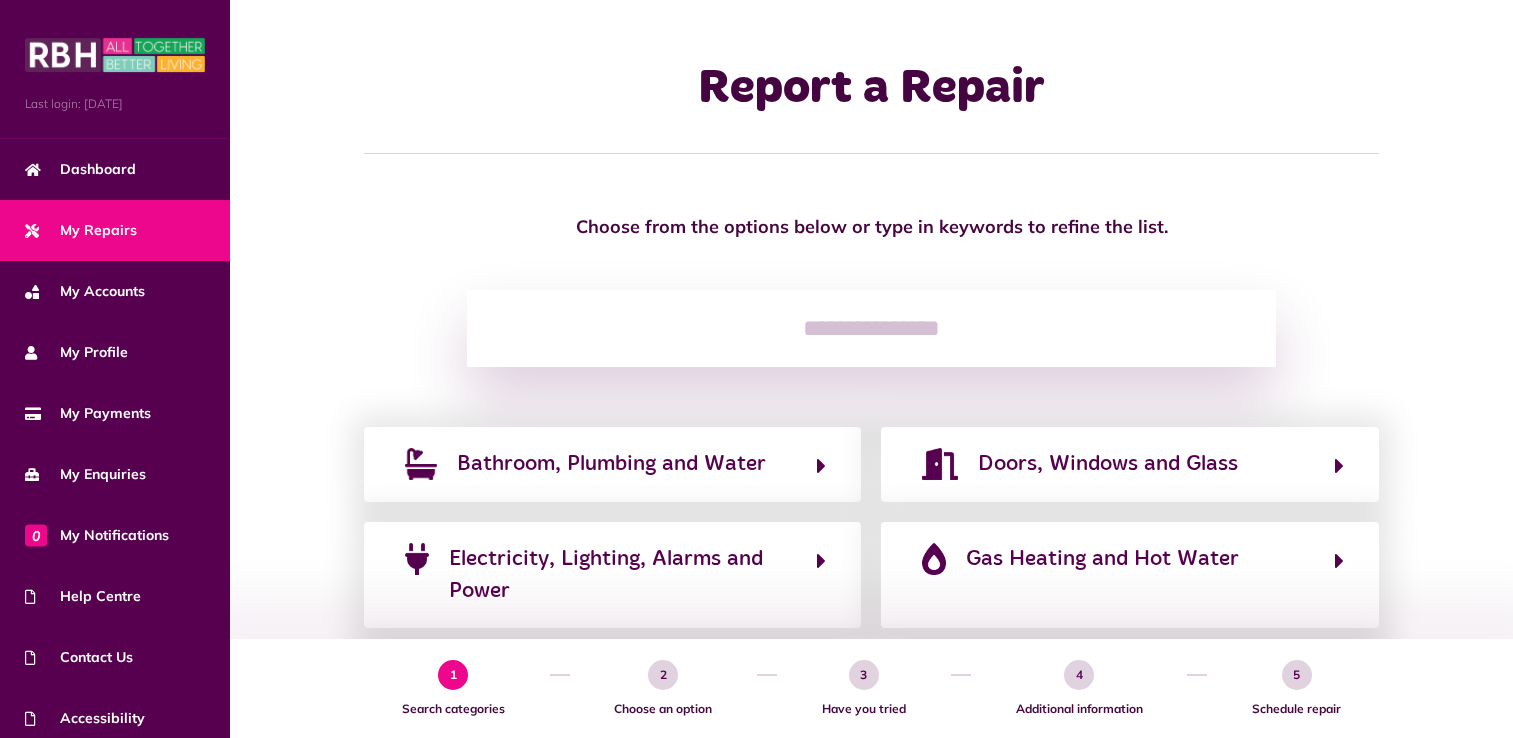 scroll, scrollTop: 0, scrollLeft: 0, axis: both 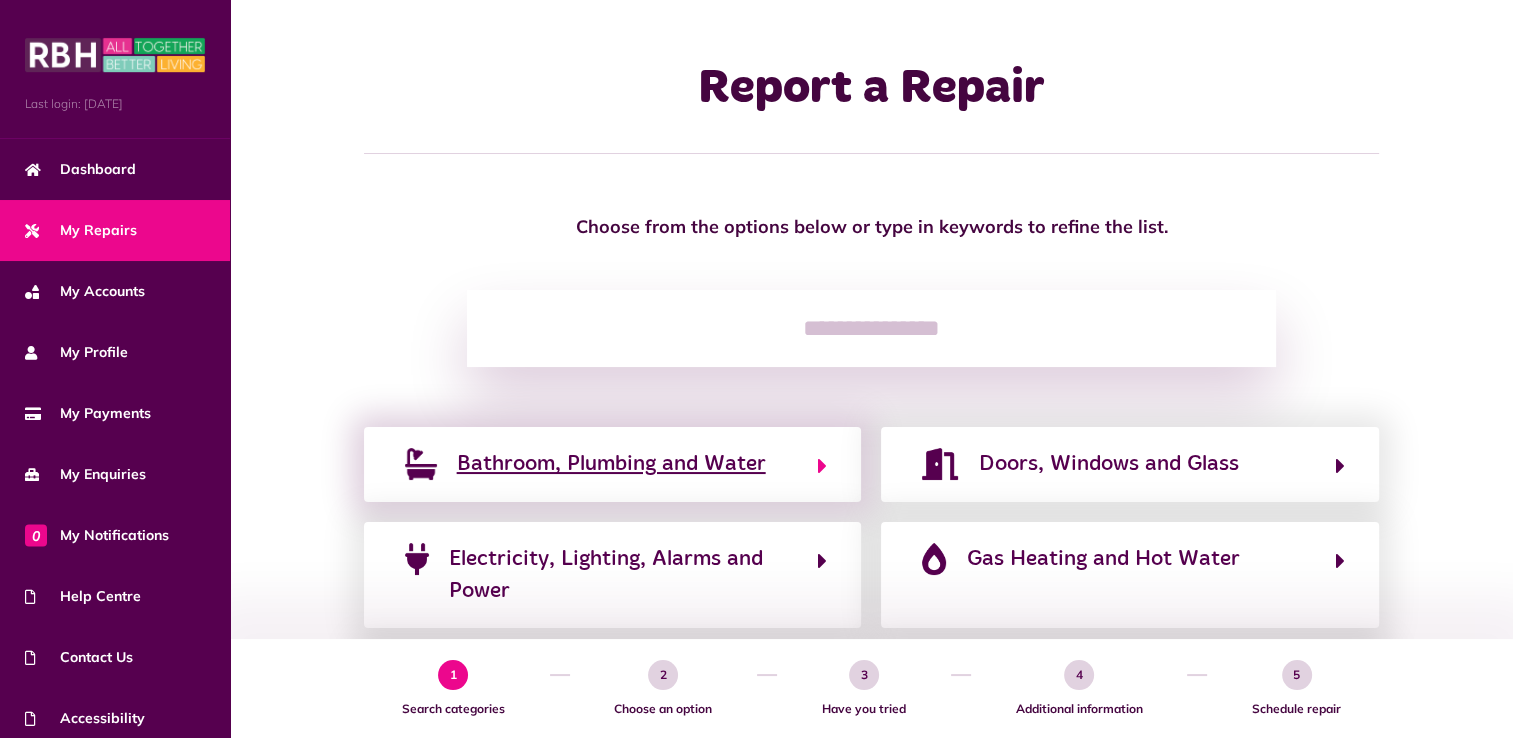 click on "Bathroom, Plumbing and Water" 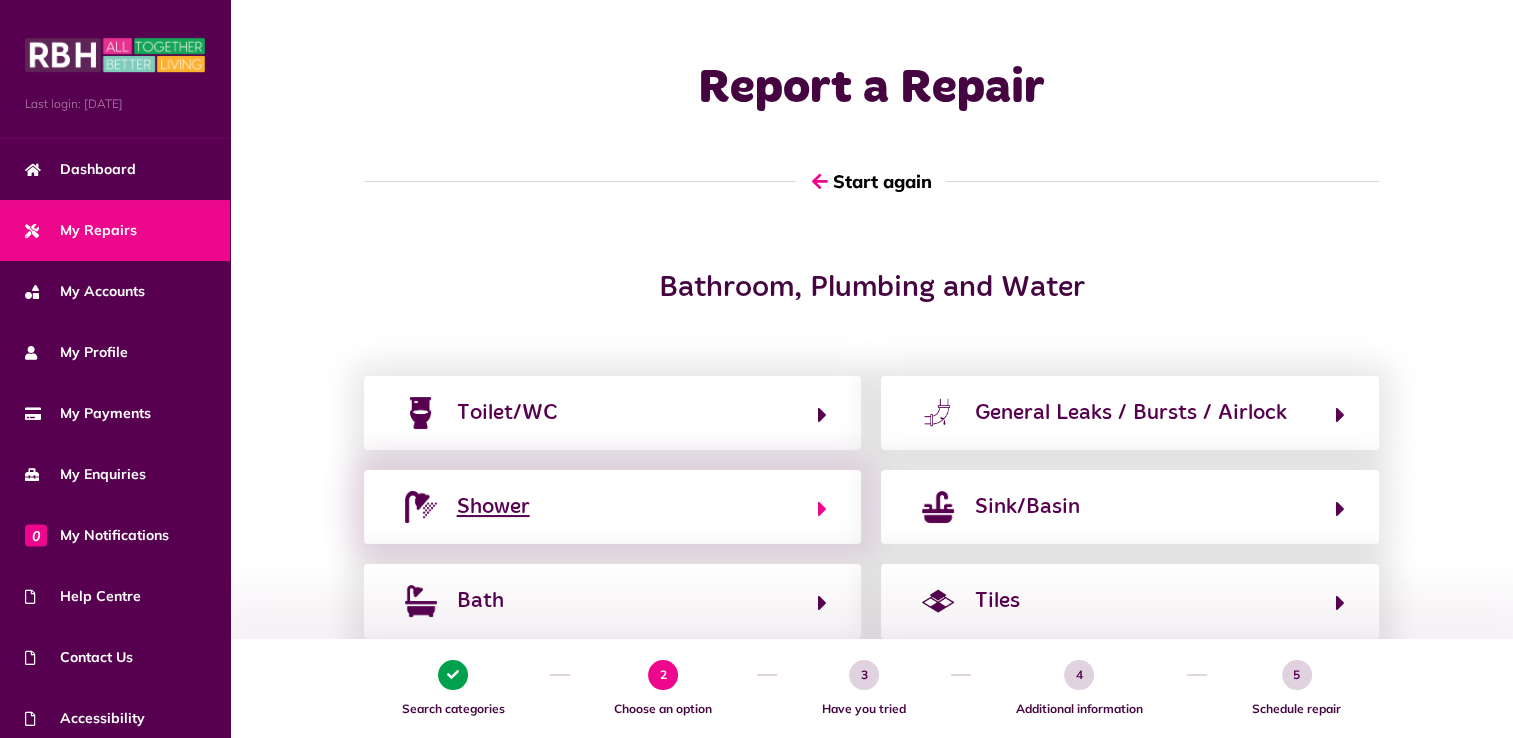 click on "Shower" 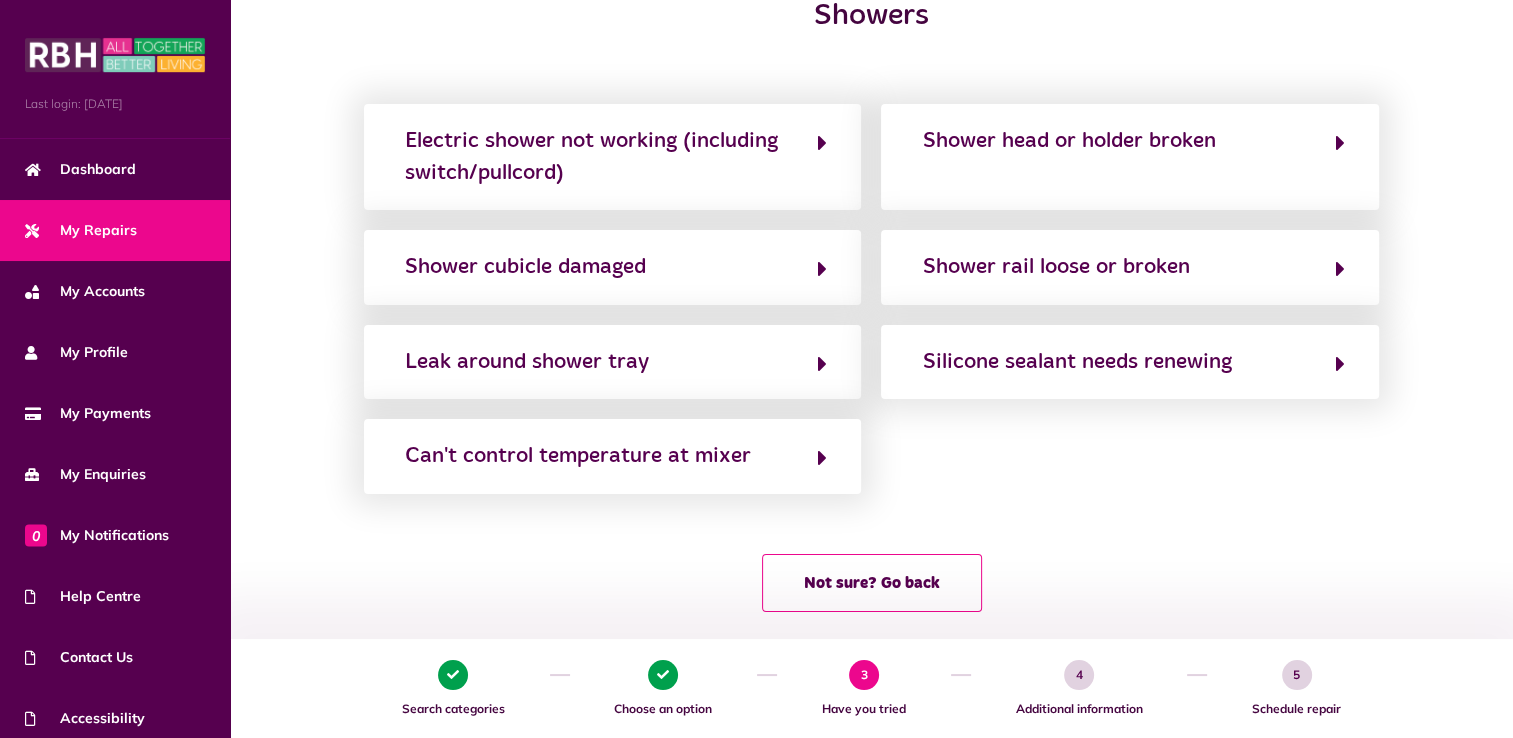 scroll, scrollTop: 277, scrollLeft: 0, axis: vertical 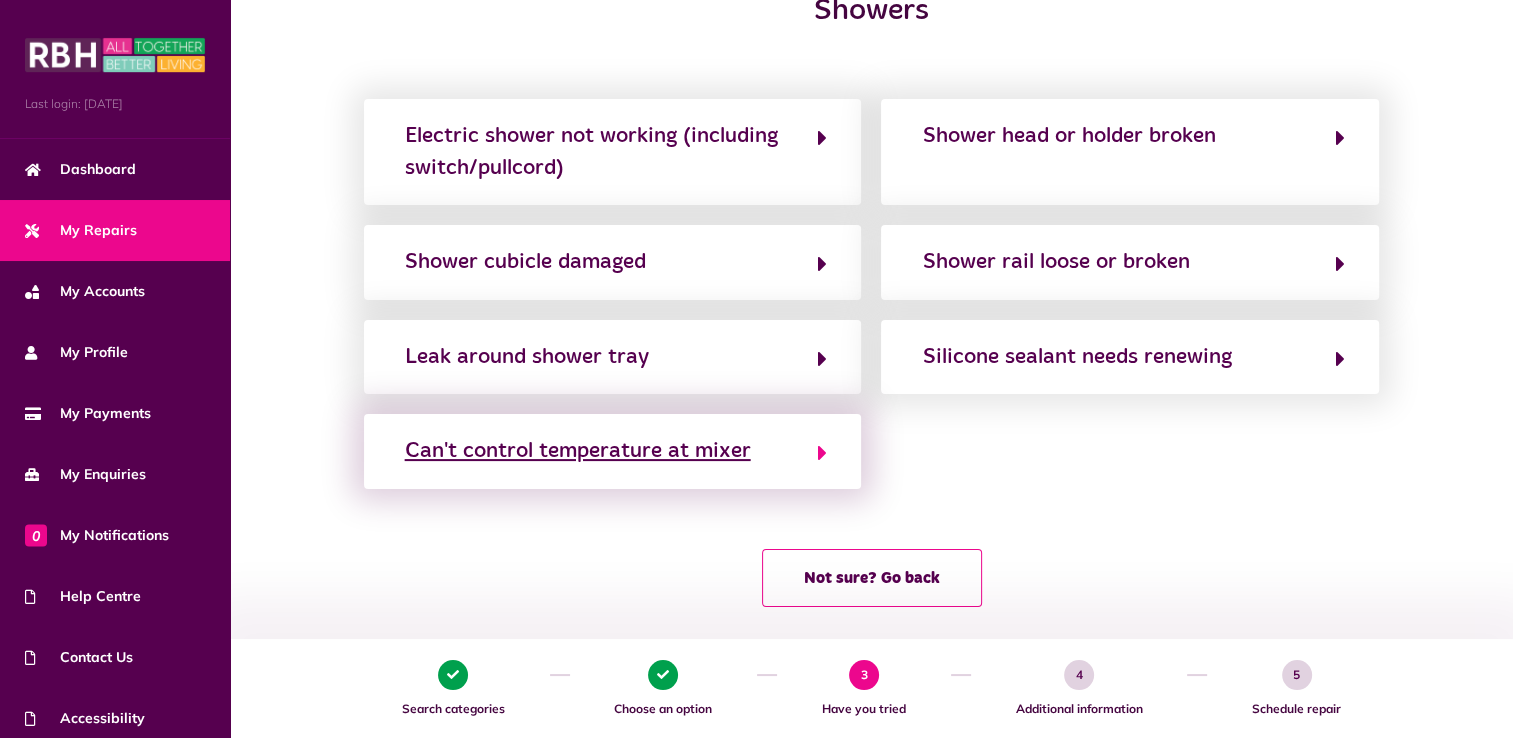 click on "Can't control temperature at mixer" 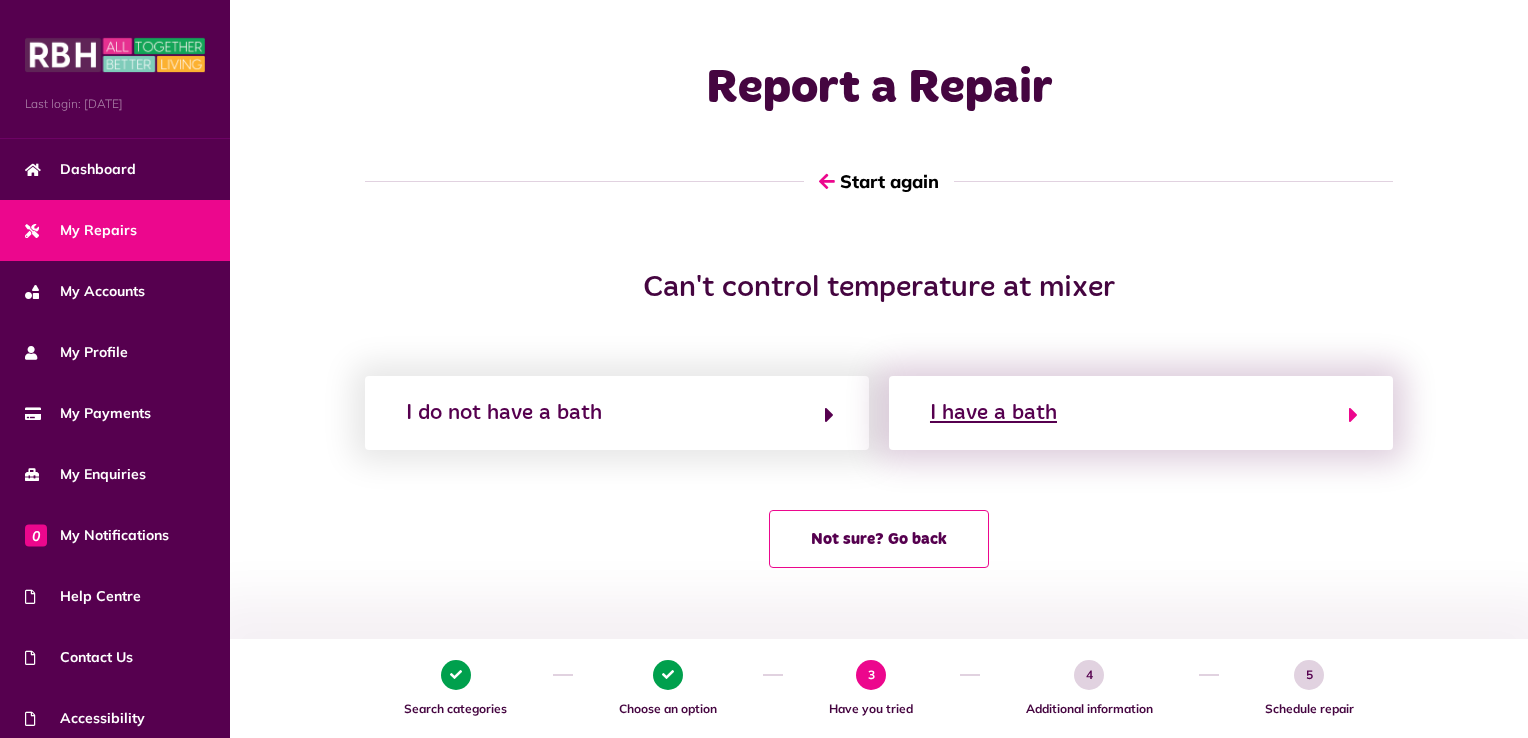 click on "I have a bath" 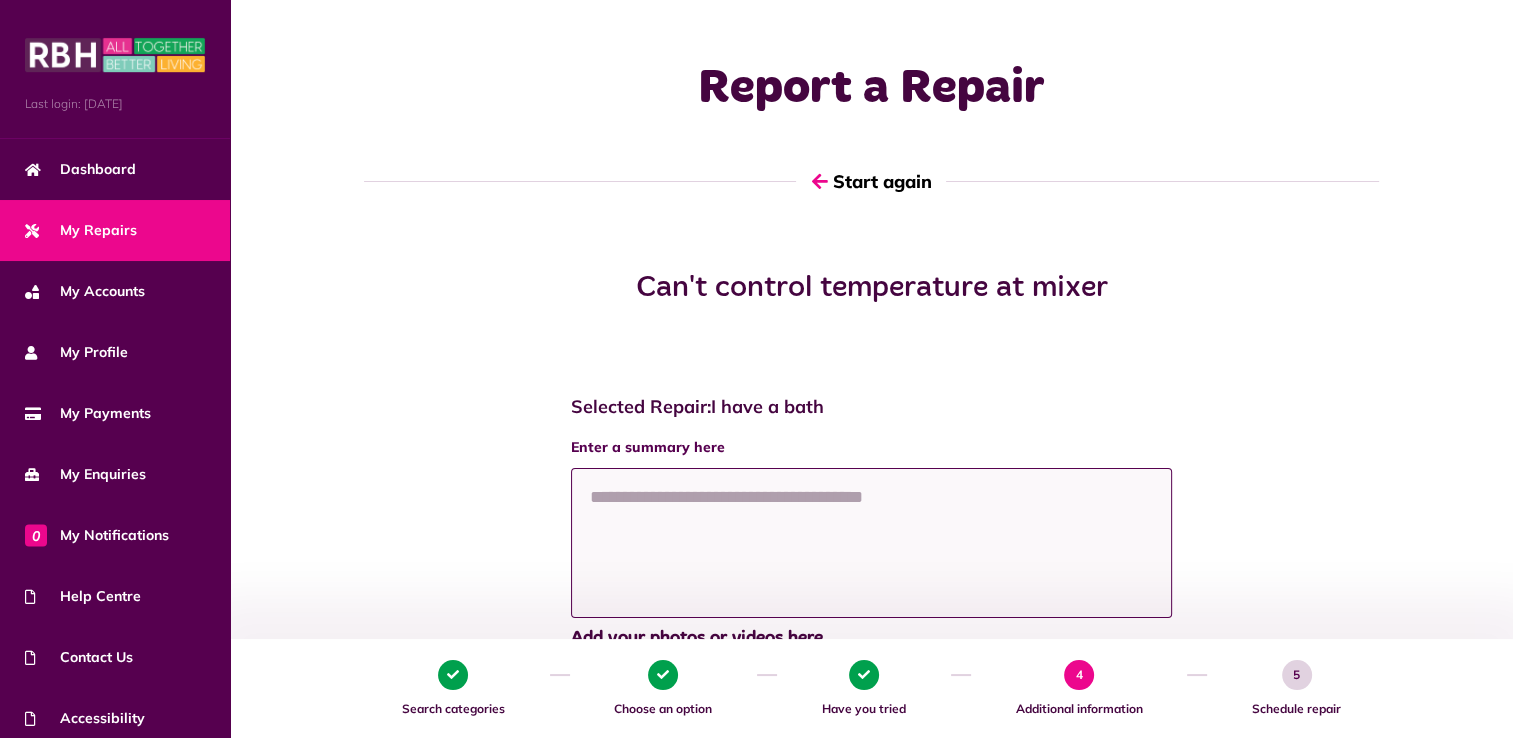 click 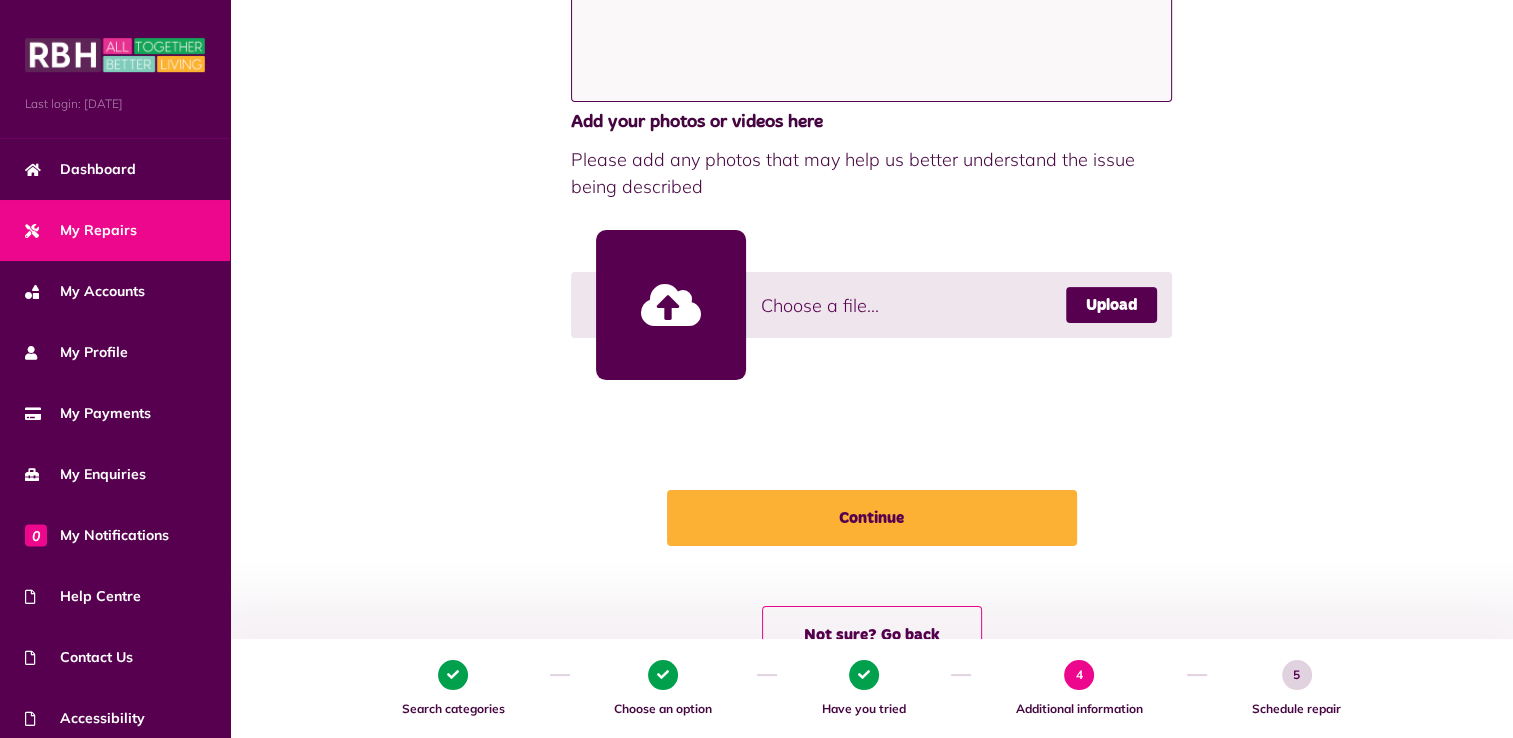 scroll, scrollTop: 513, scrollLeft: 0, axis: vertical 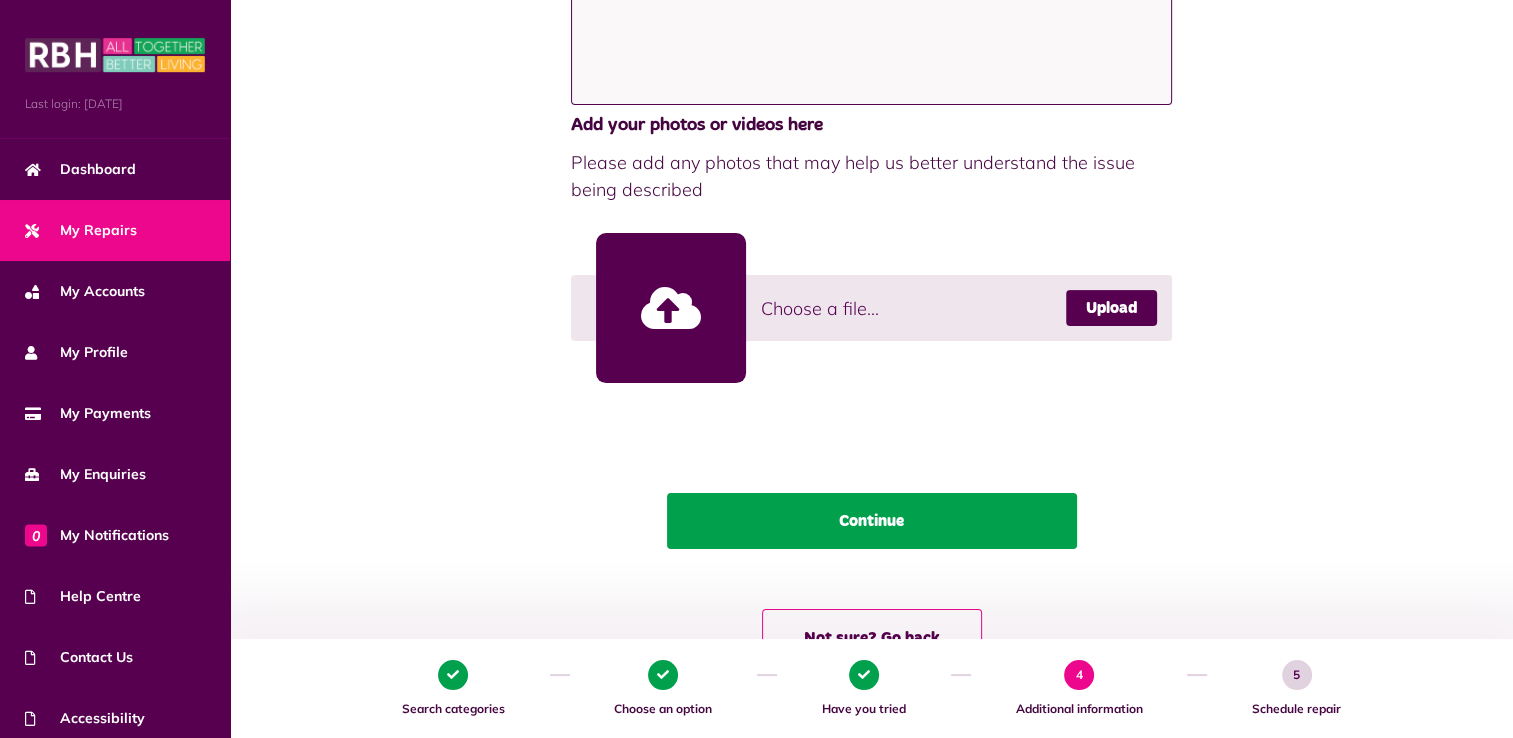 type on "**********" 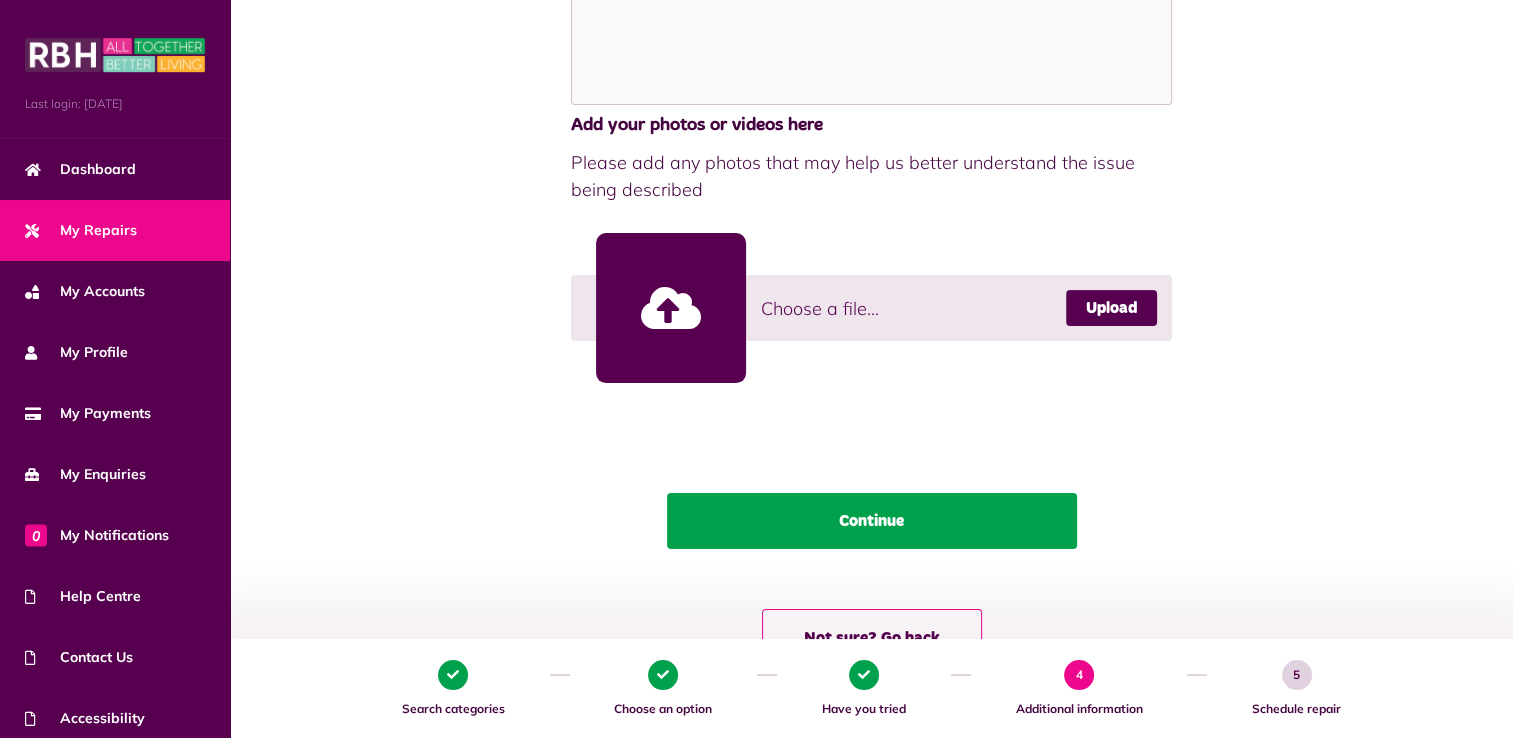 click on "Continue" 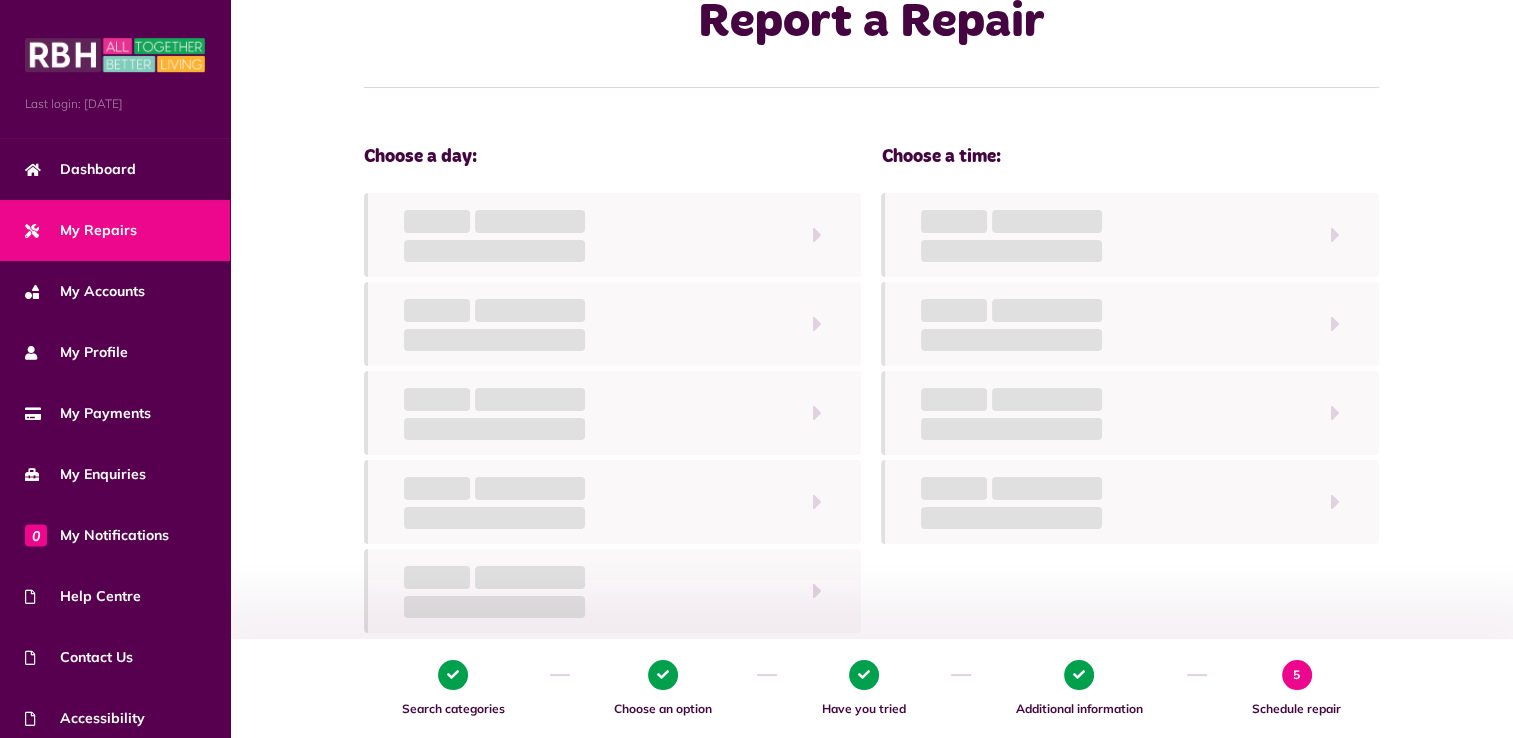 scroll, scrollTop: 0, scrollLeft: 0, axis: both 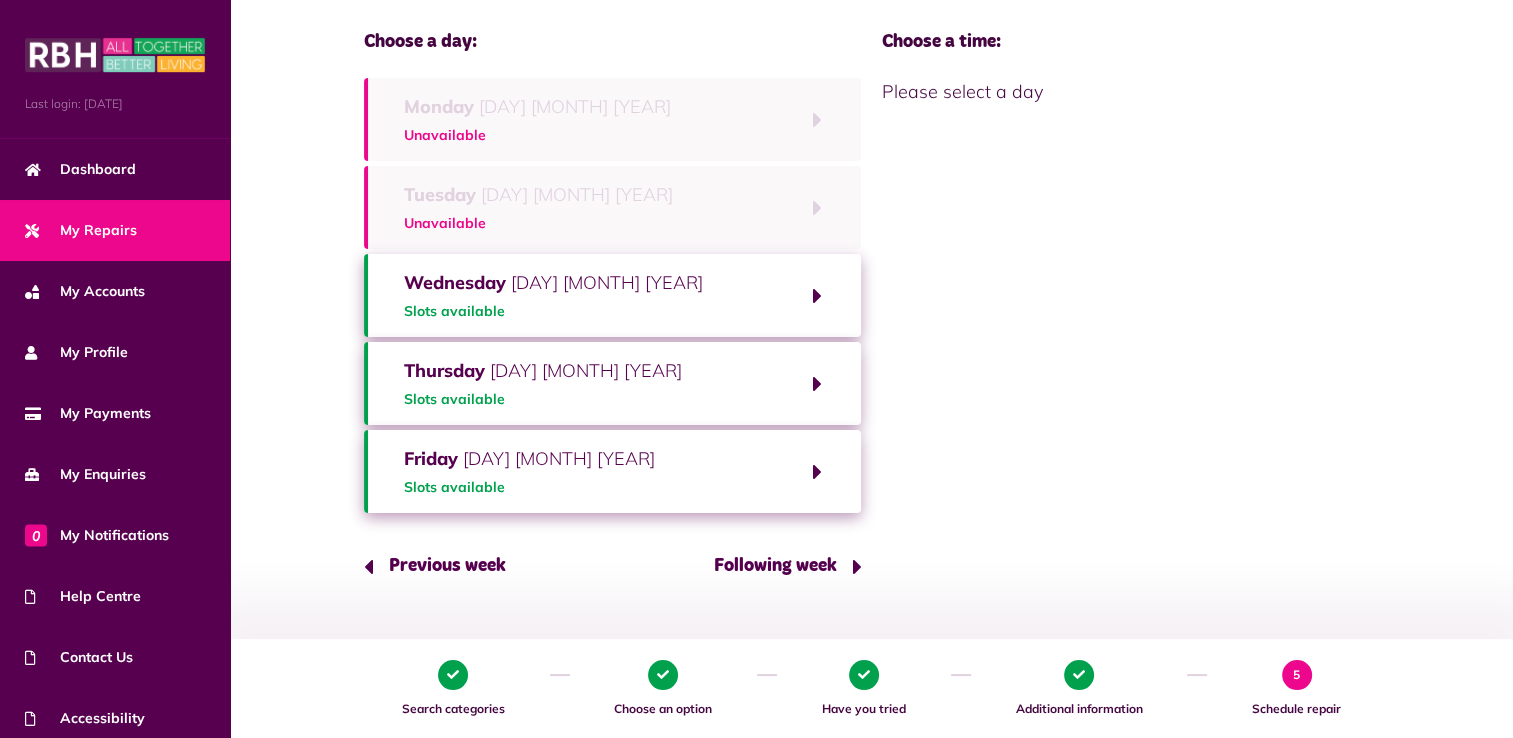 click on "Friday   18th July 2025" 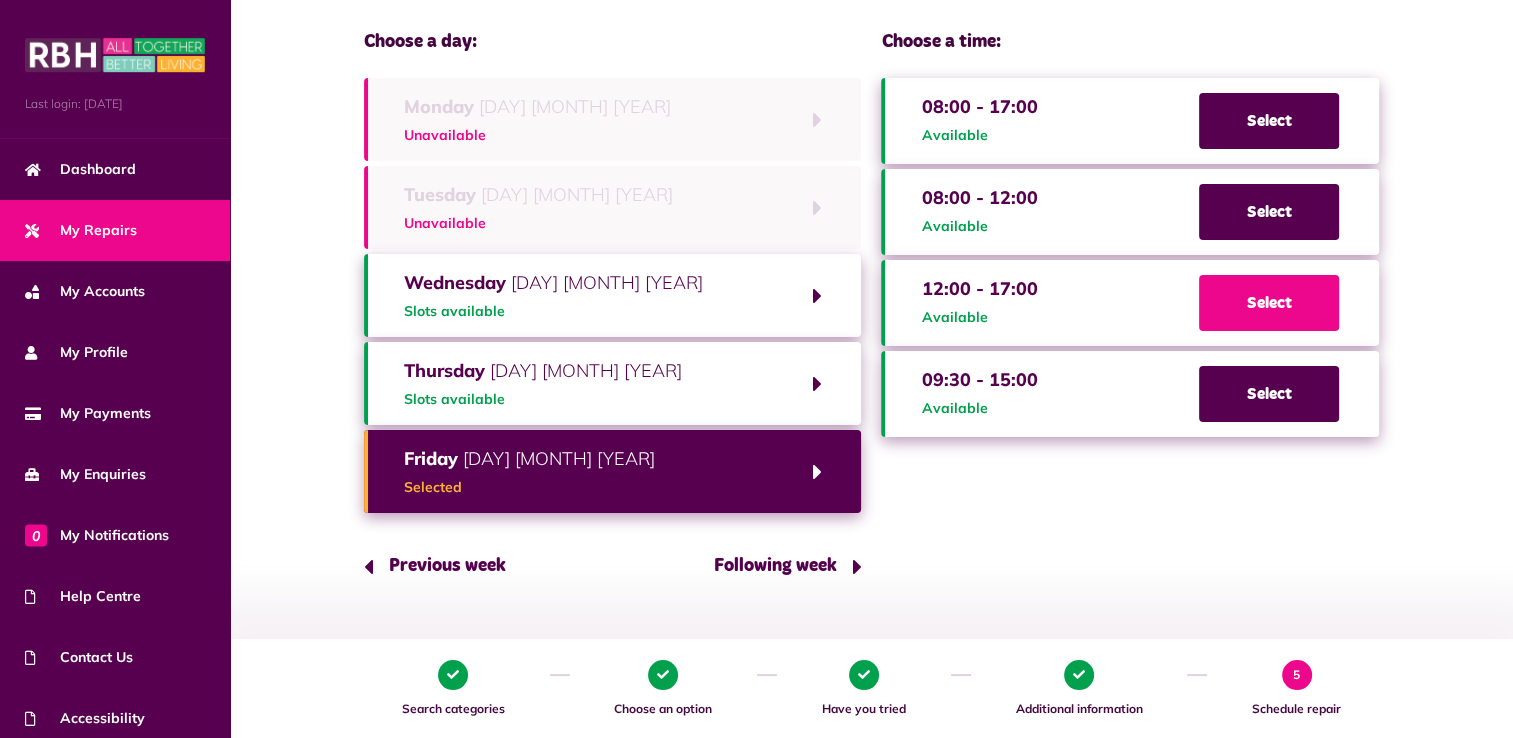click on "Select" 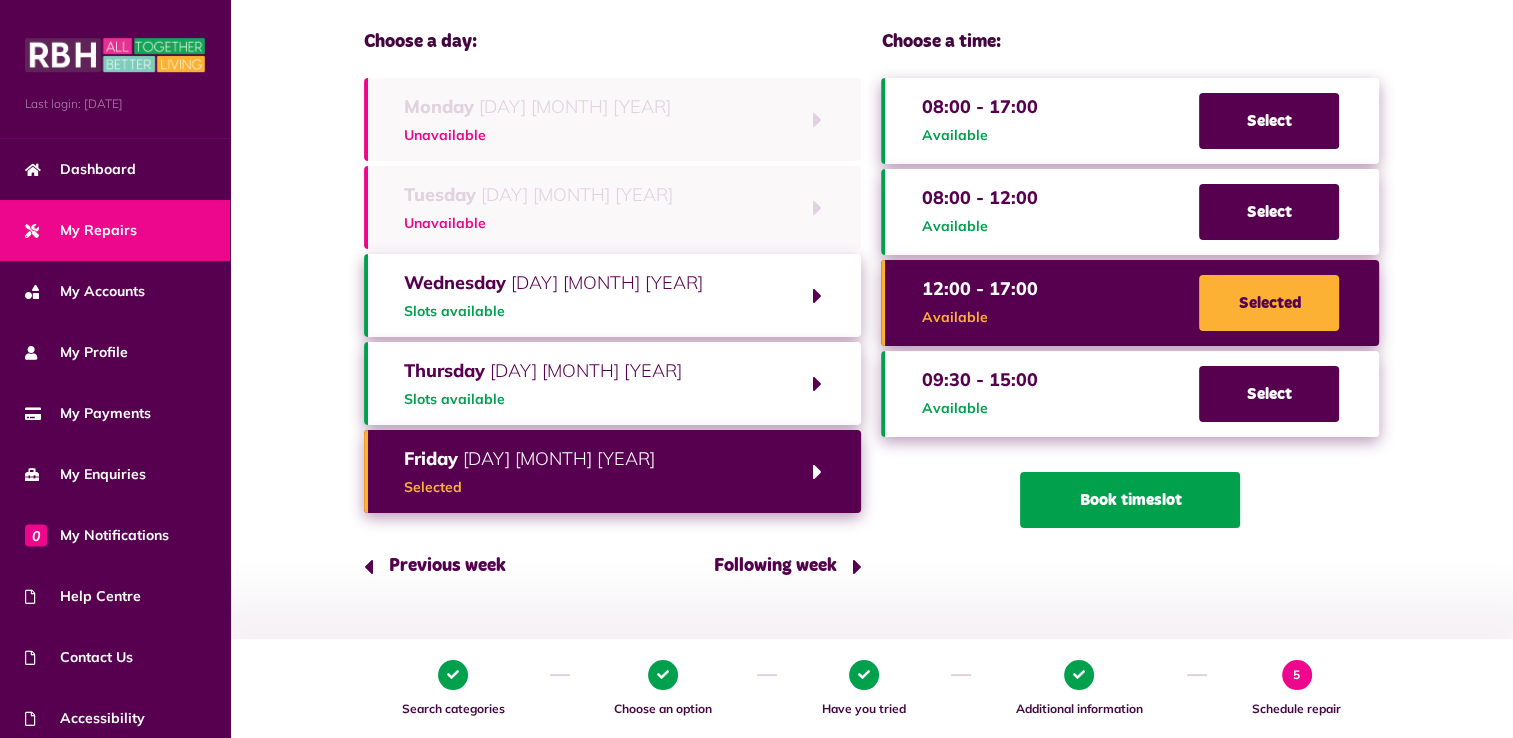 click on "Book timeslot" 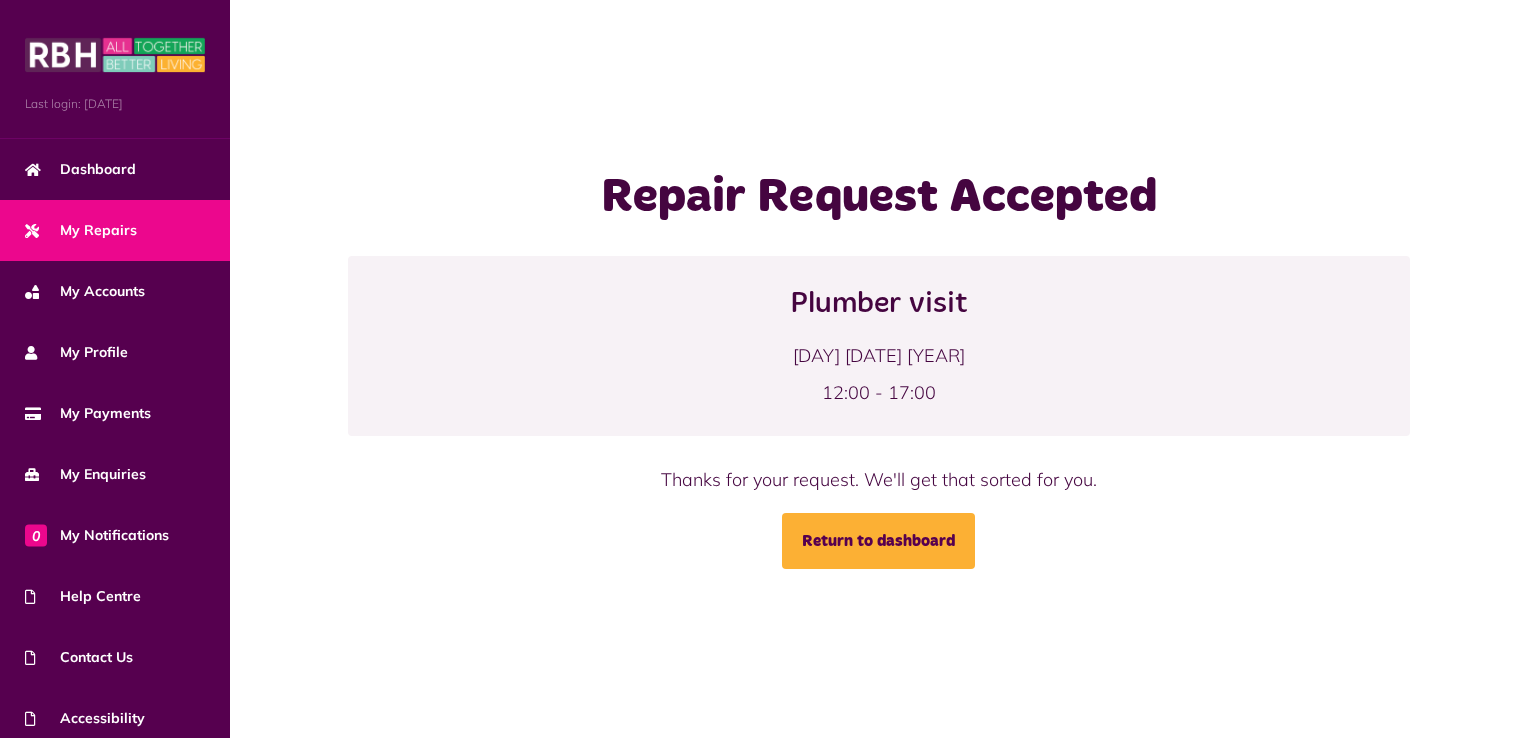 scroll, scrollTop: 0, scrollLeft: 0, axis: both 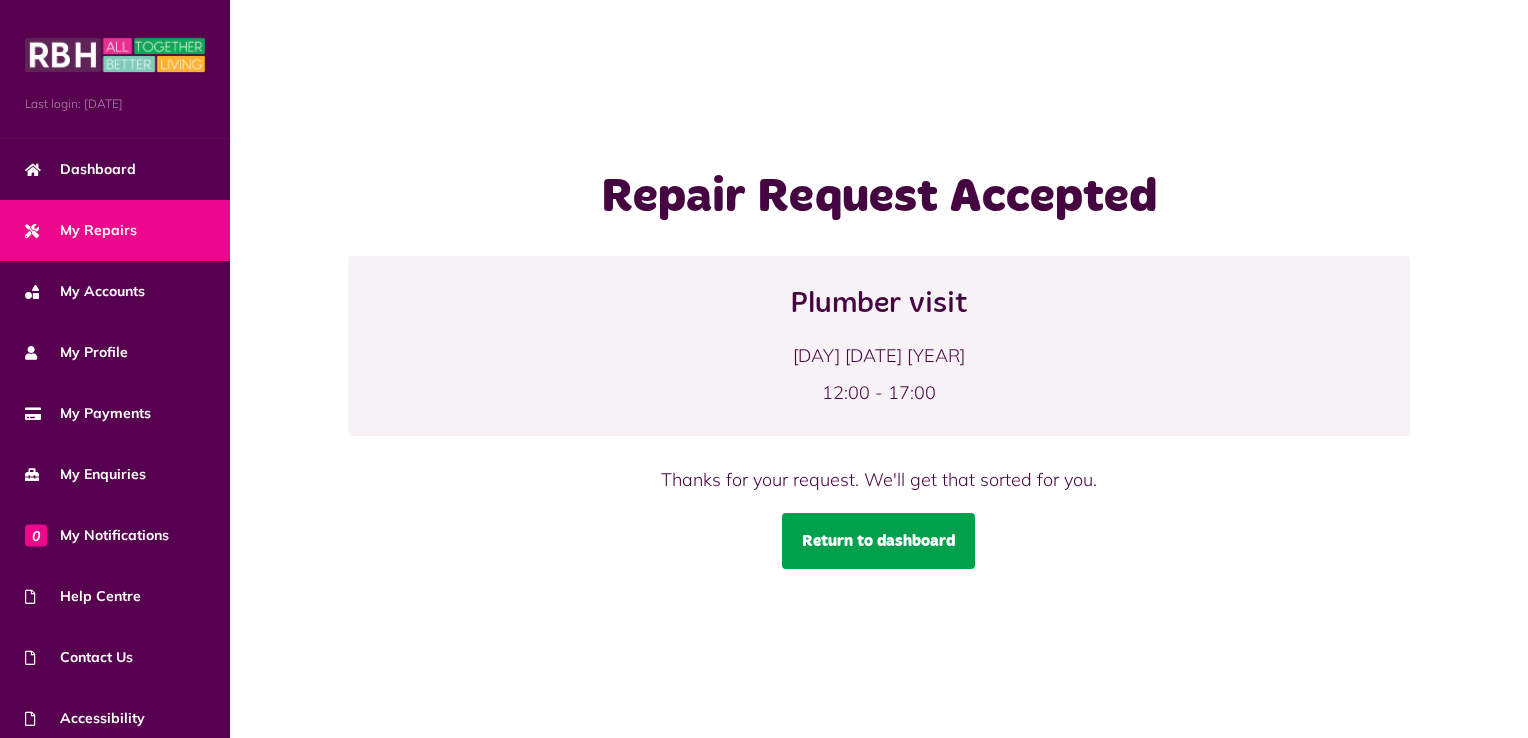 click on "Return to dashboard" at bounding box center [878, 541] 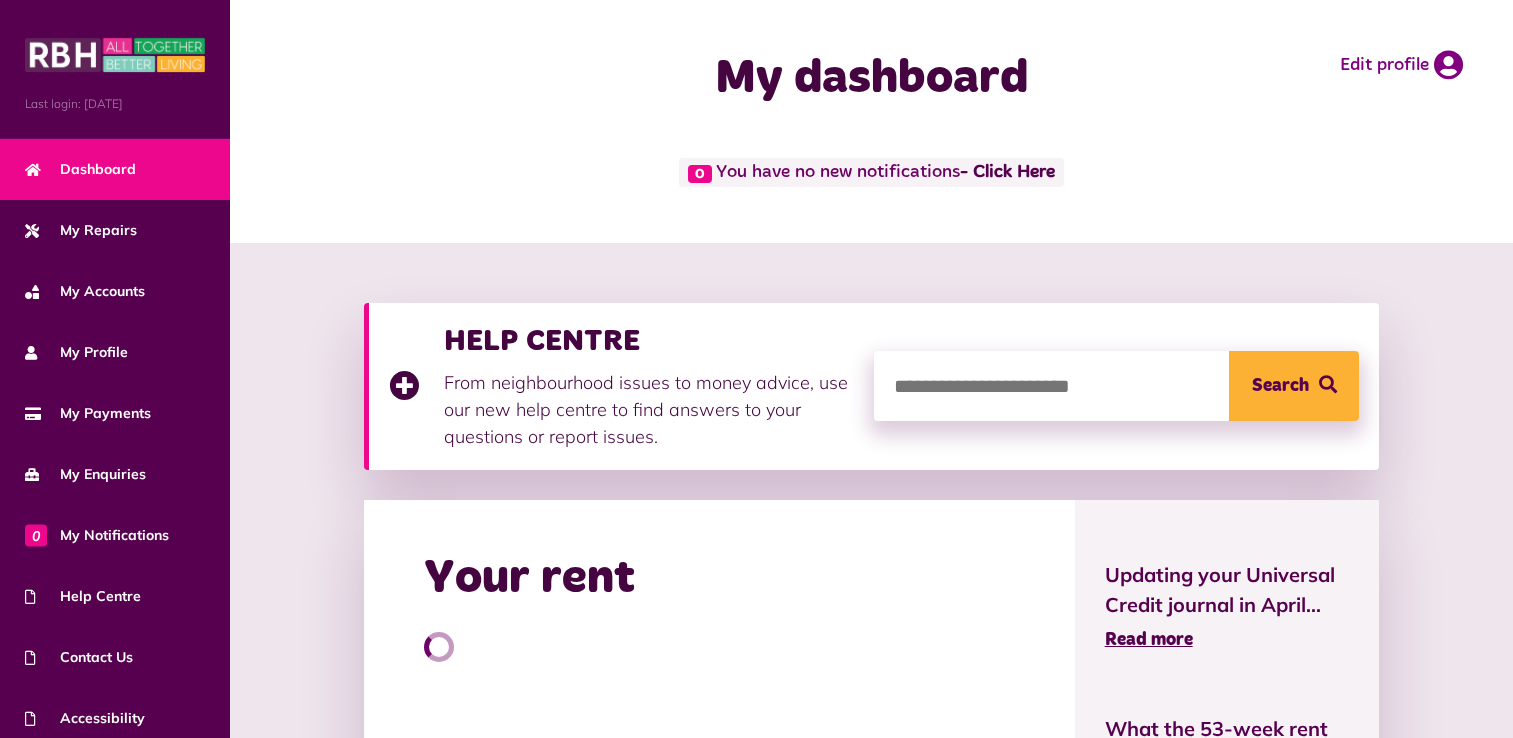 scroll, scrollTop: 0, scrollLeft: 0, axis: both 